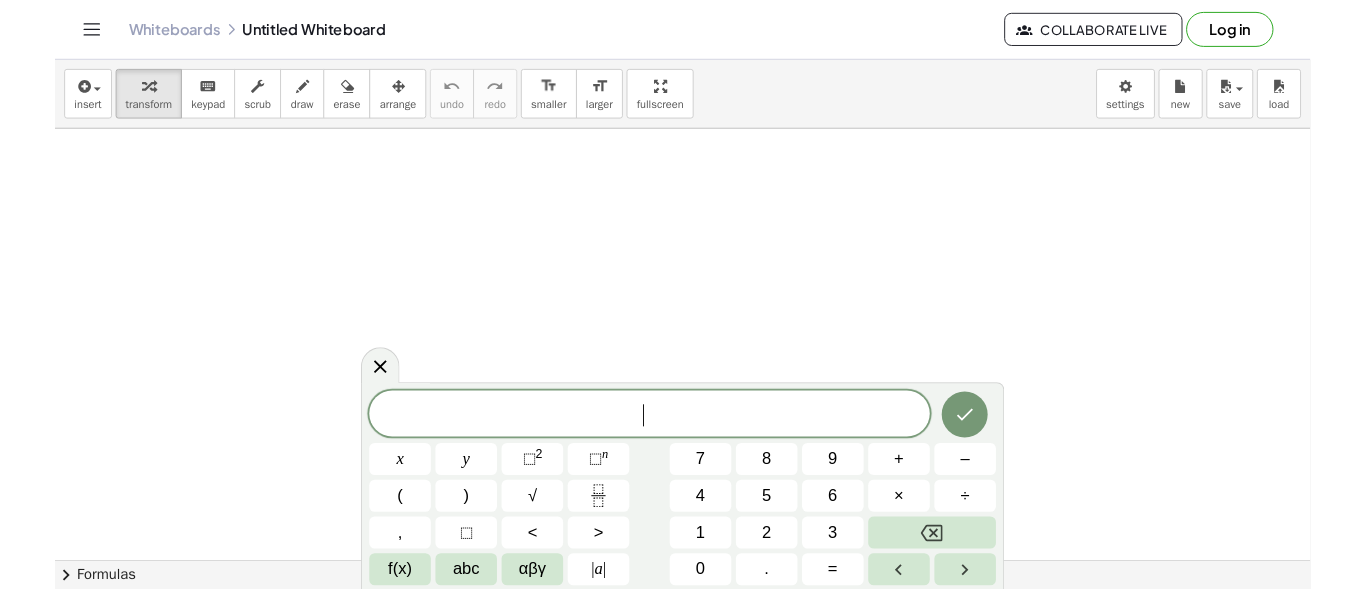scroll, scrollTop: 0, scrollLeft: 0, axis: both 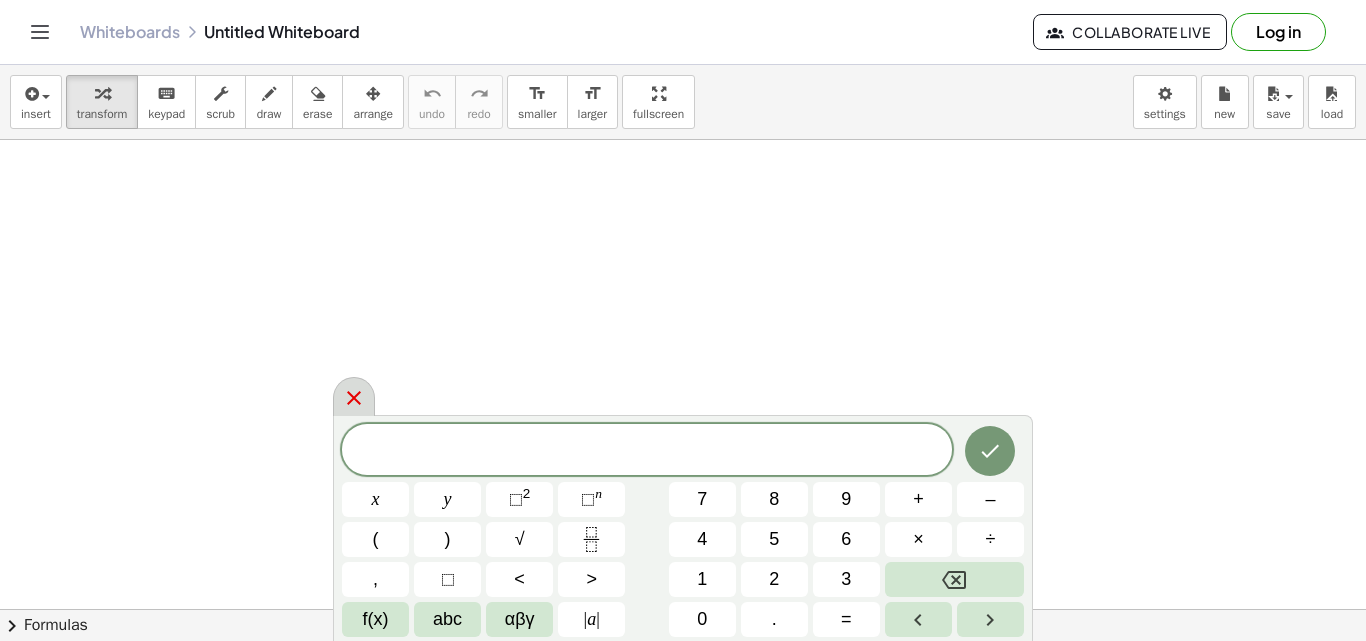 click 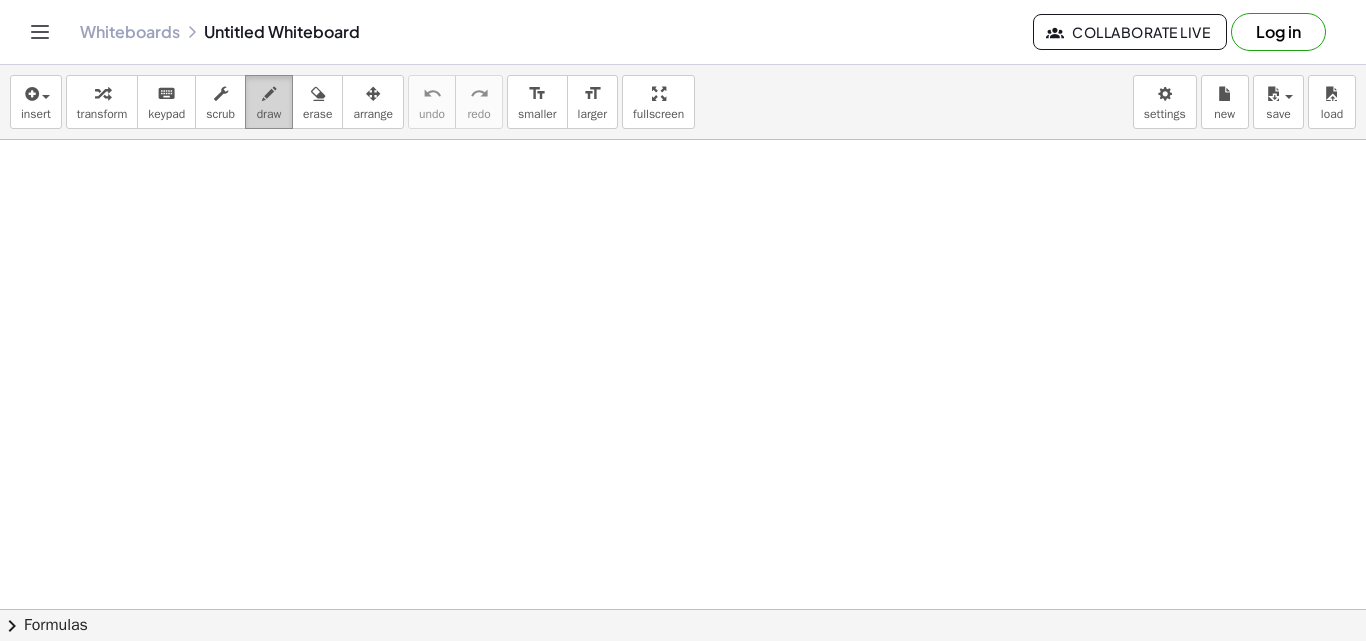 click on "draw" at bounding box center (269, 114) 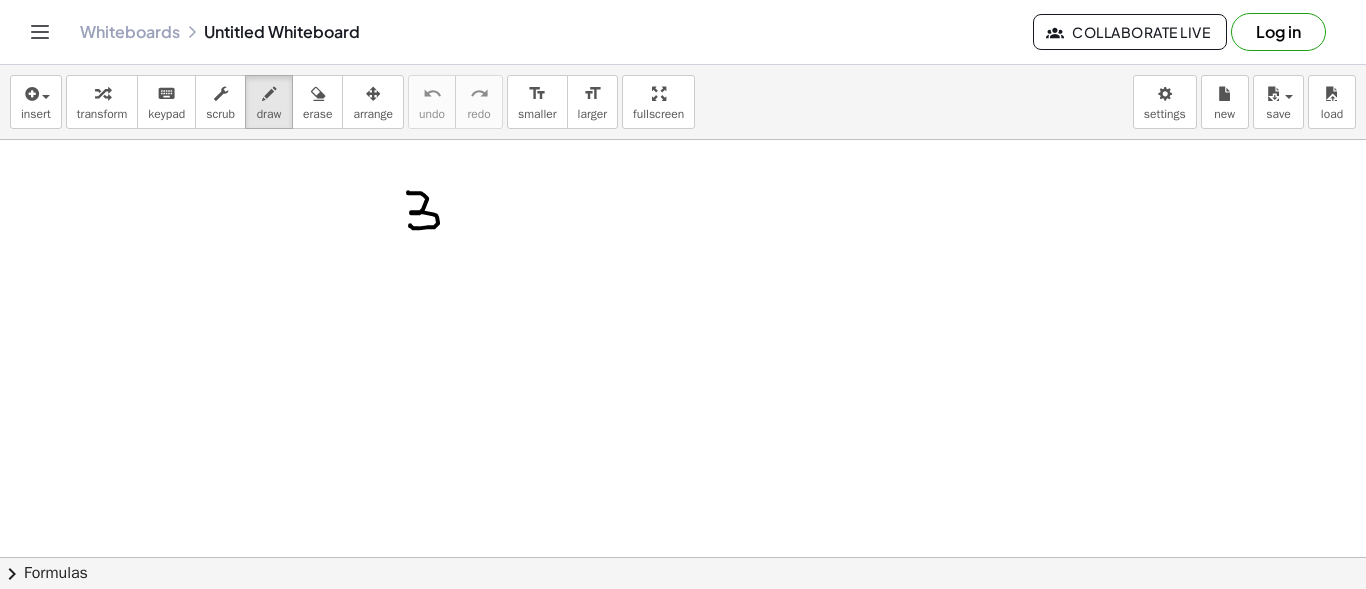 drag, startPoint x: 408, startPoint y: 191, endPoint x: 410, endPoint y: 224, distance: 33.06055 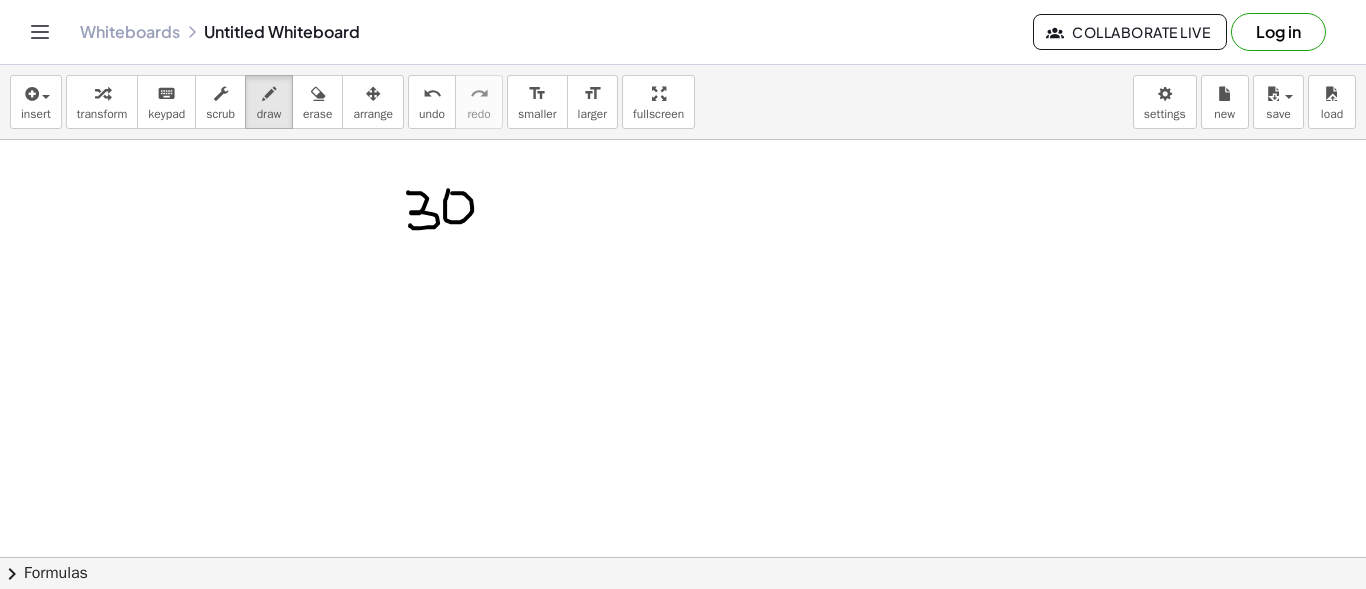click at bounding box center [683, 674] 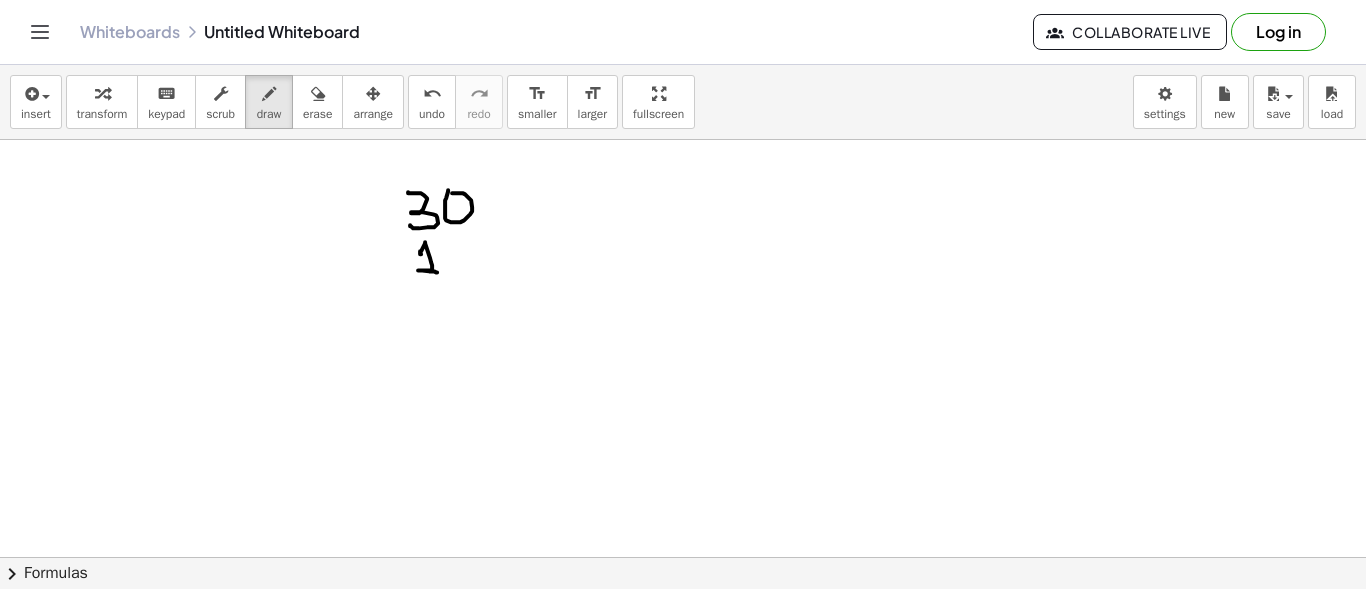 drag, startPoint x: 421, startPoint y: 253, endPoint x: 437, endPoint y: 271, distance: 24.083189 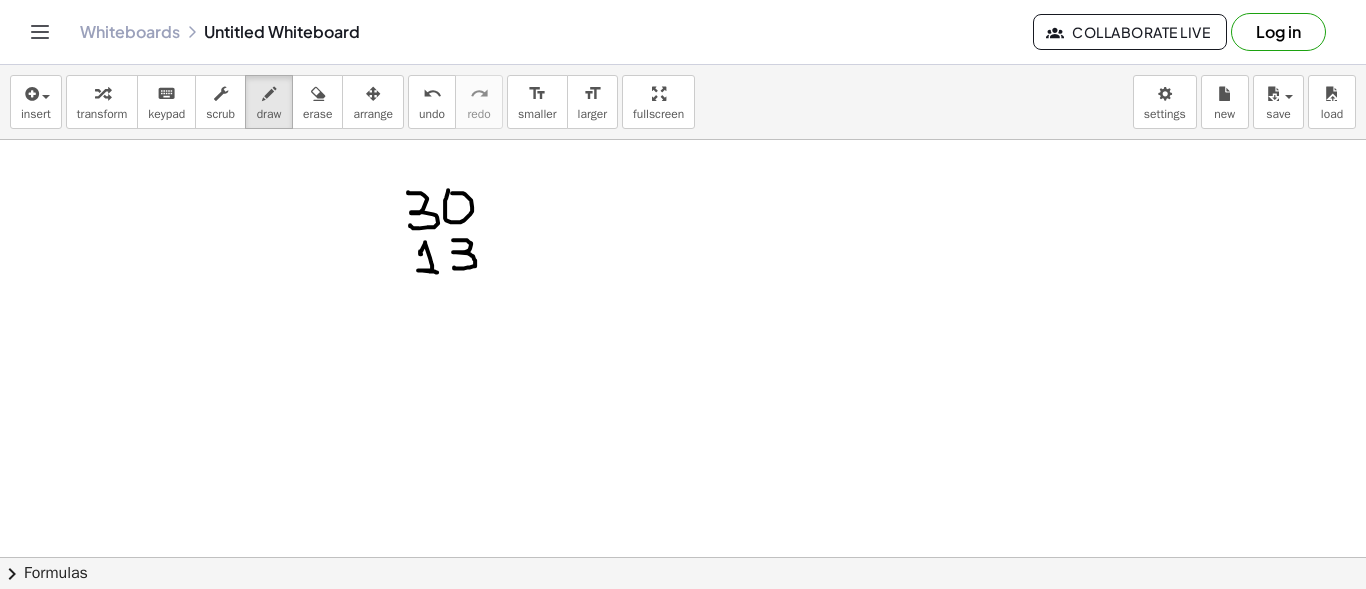 drag, startPoint x: 453, startPoint y: 239, endPoint x: 454, endPoint y: 266, distance: 27.018513 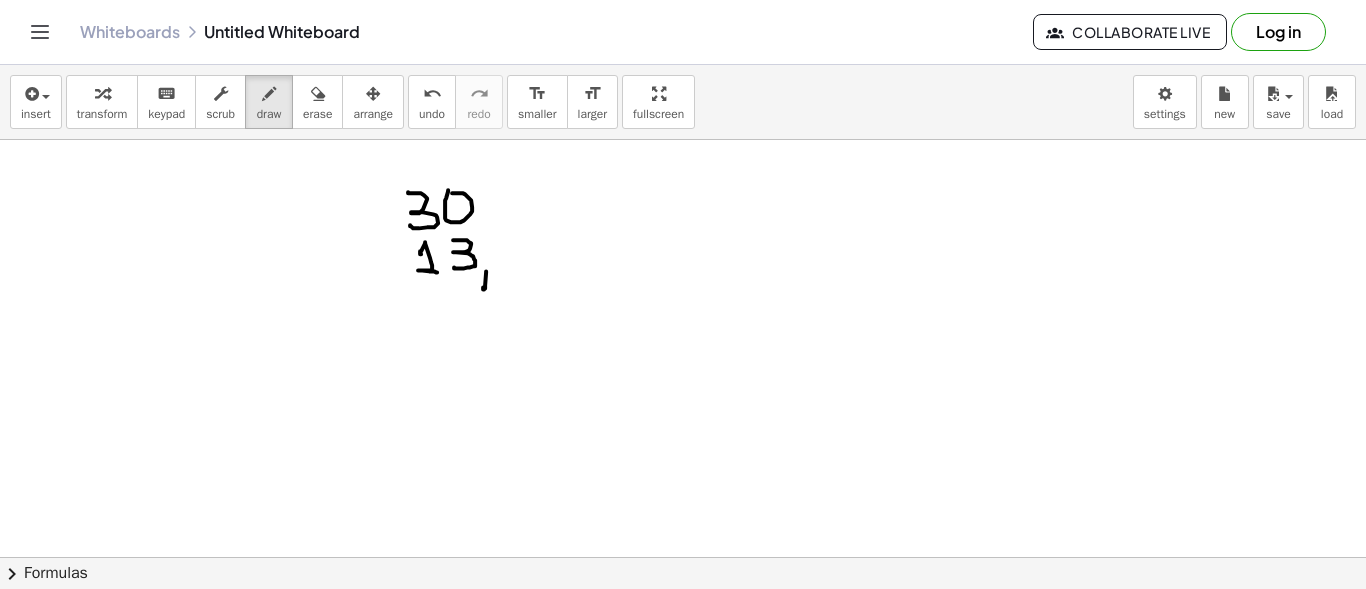drag, startPoint x: 486, startPoint y: 270, endPoint x: 483, endPoint y: 286, distance: 16.27882 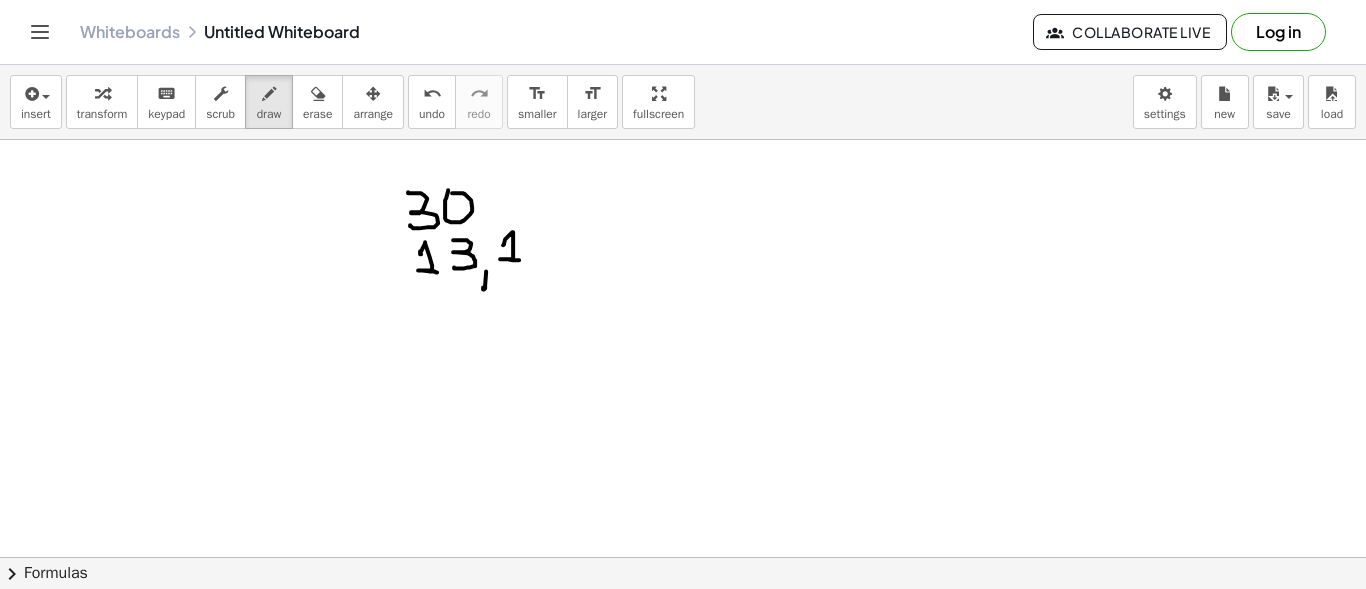 drag, startPoint x: 504, startPoint y: 243, endPoint x: 519, endPoint y: 259, distance: 21.931713 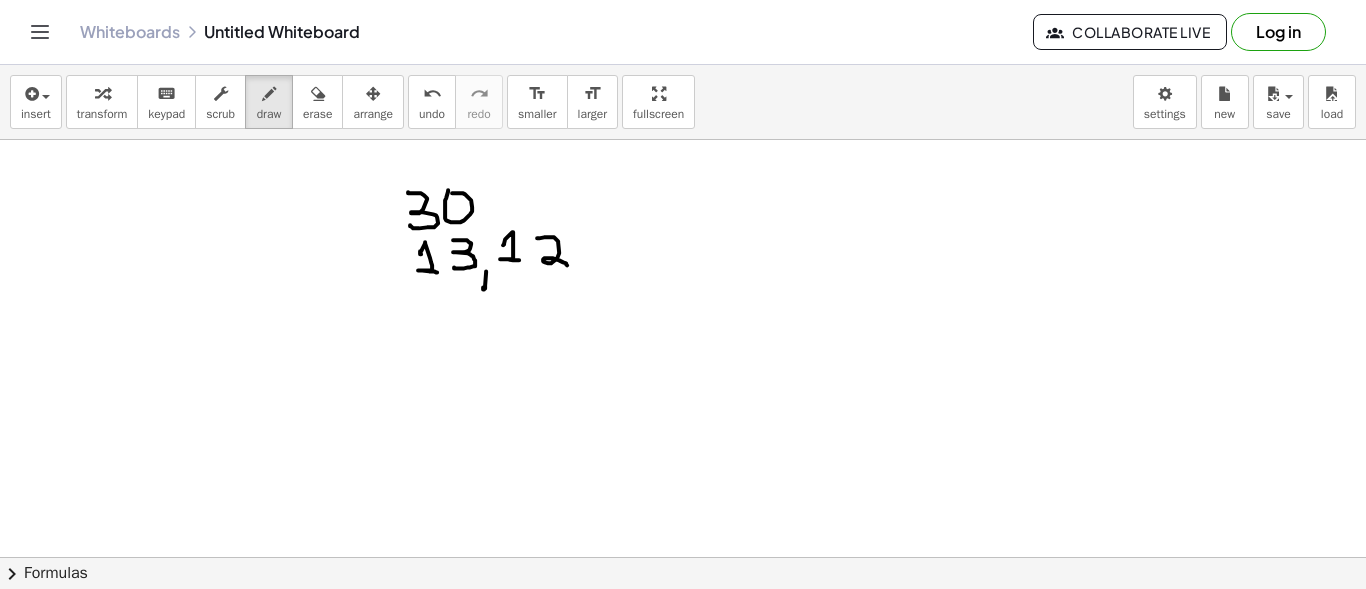 drag, startPoint x: 537, startPoint y: 237, endPoint x: 567, endPoint y: 264, distance: 40.36087 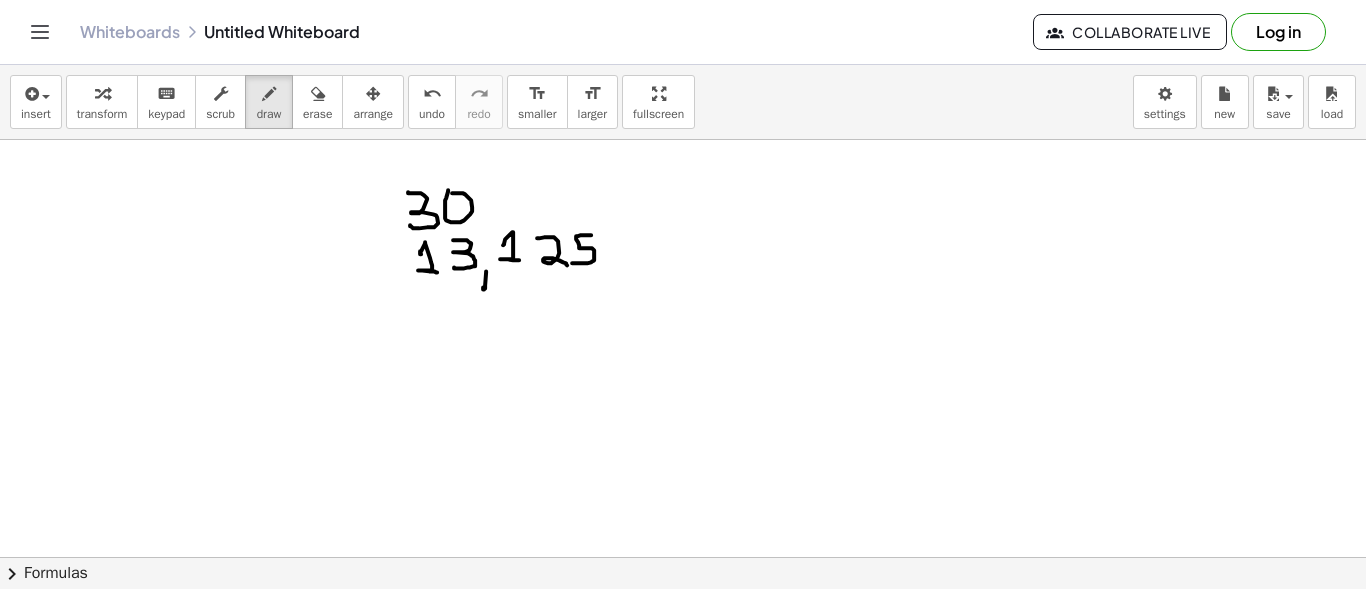 drag, startPoint x: 591, startPoint y: 234, endPoint x: 572, endPoint y: 262, distance: 33.83785 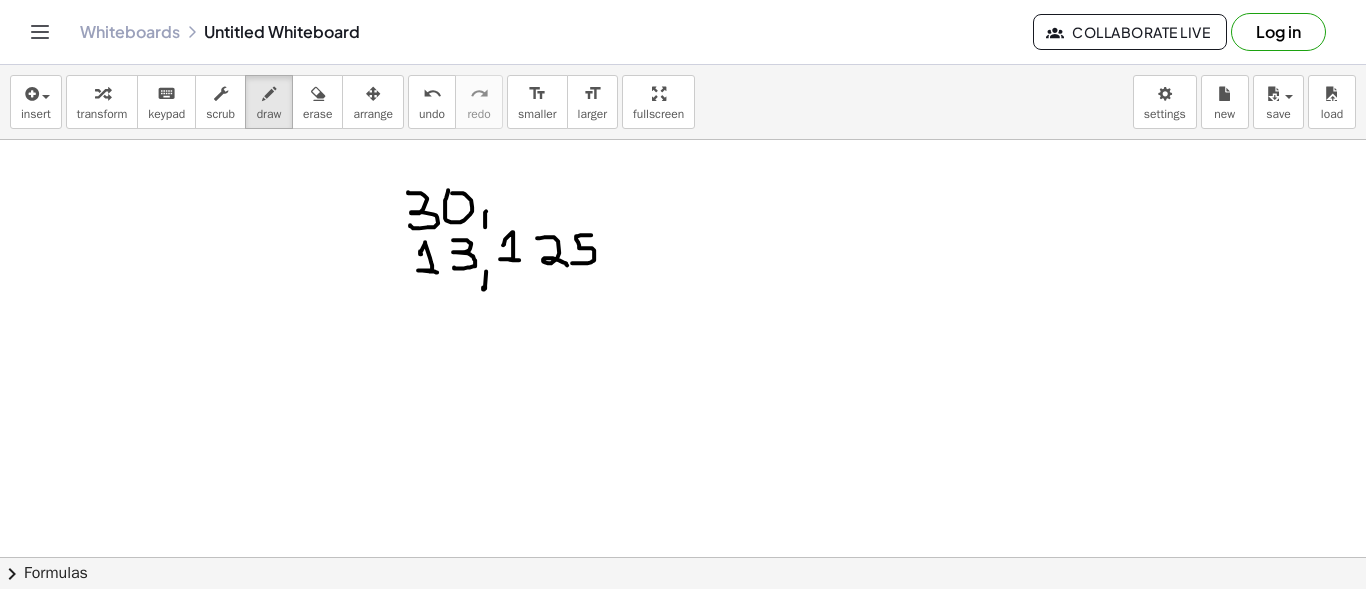 drag, startPoint x: 486, startPoint y: 210, endPoint x: 485, endPoint y: 225, distance: 15.033297 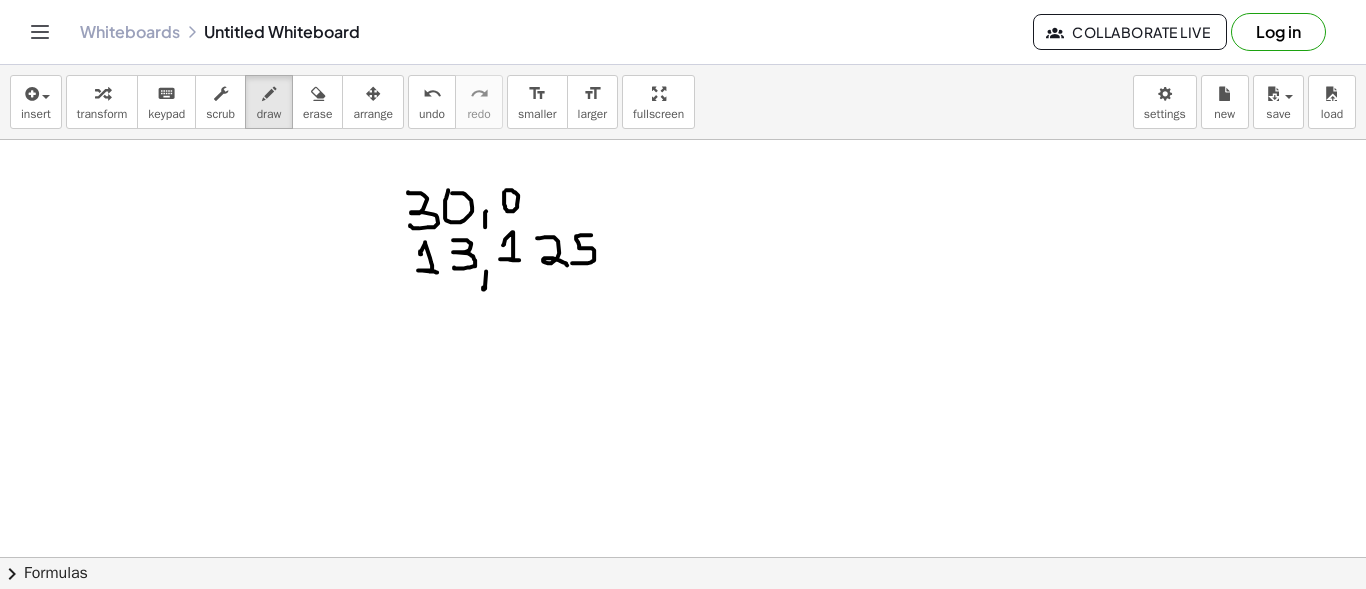 click at bounding box center [683, 674] 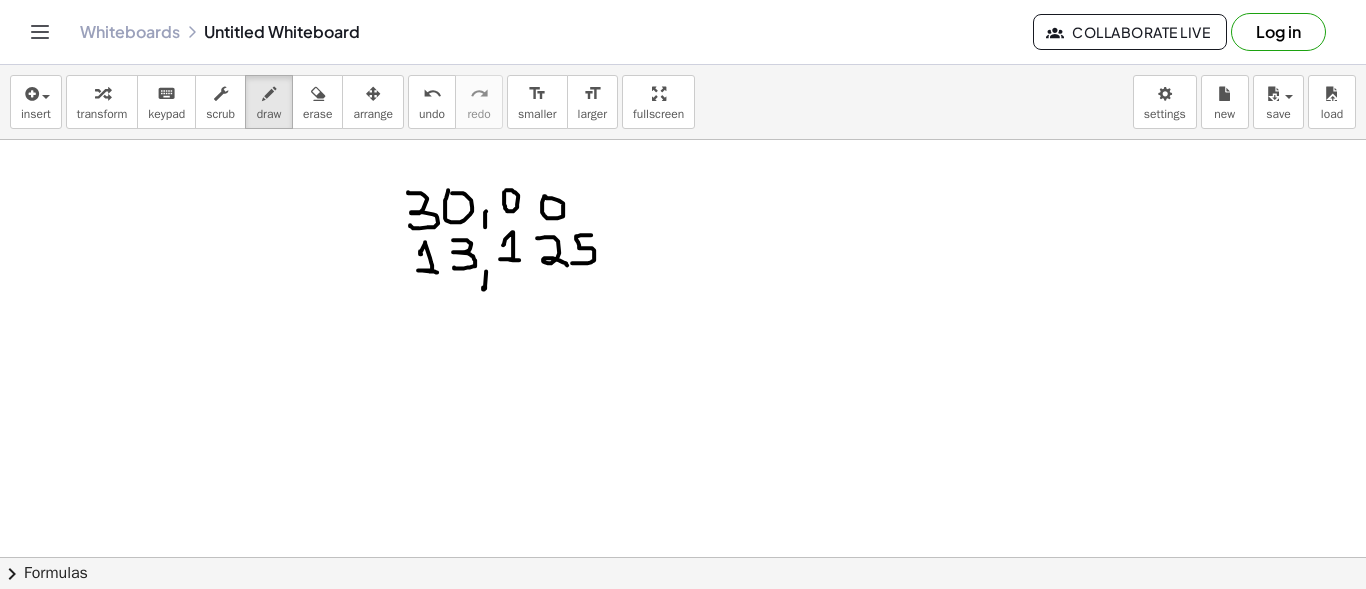 click at bounding box center (683, 674) 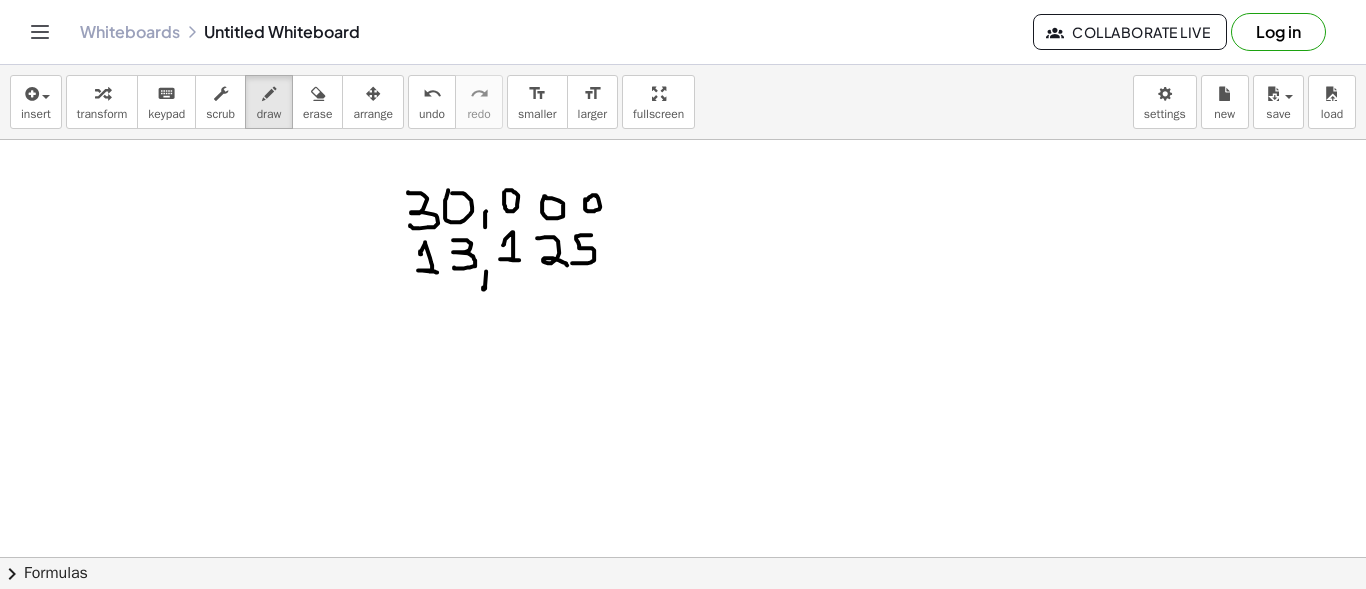 click at bounding box center (683, 674) 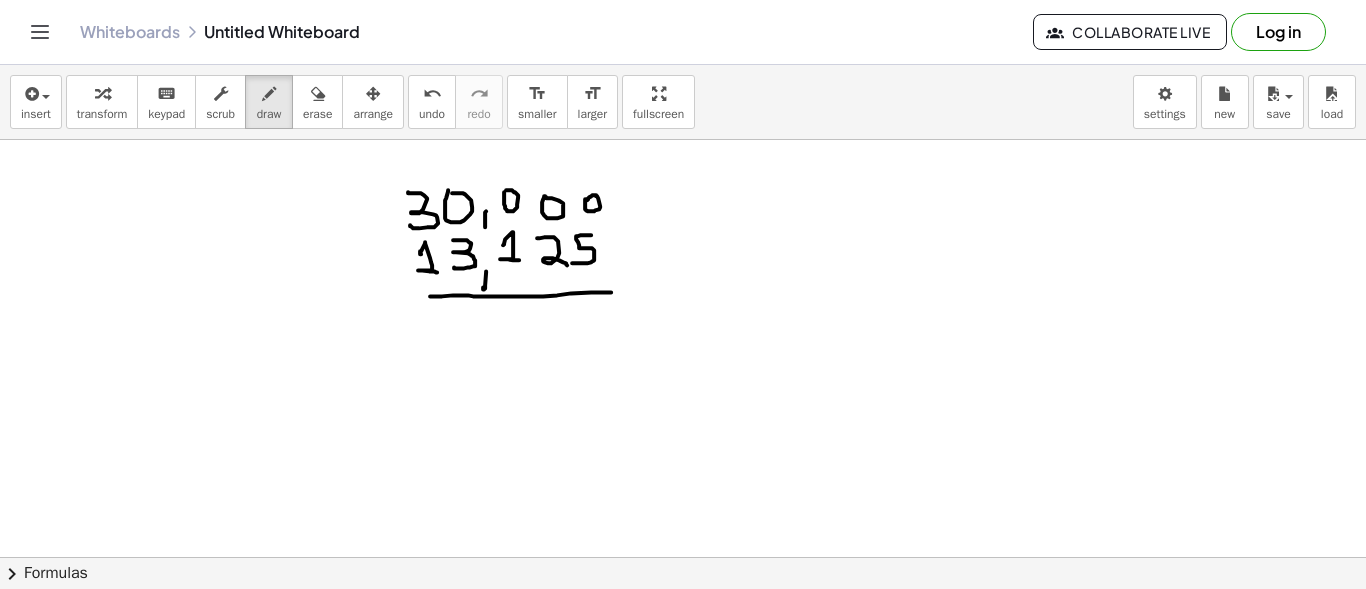 drag, startPoint x: 430, startPoint y: 295, endPoint x: 611, endPoint y: 291, distance: 181.04419 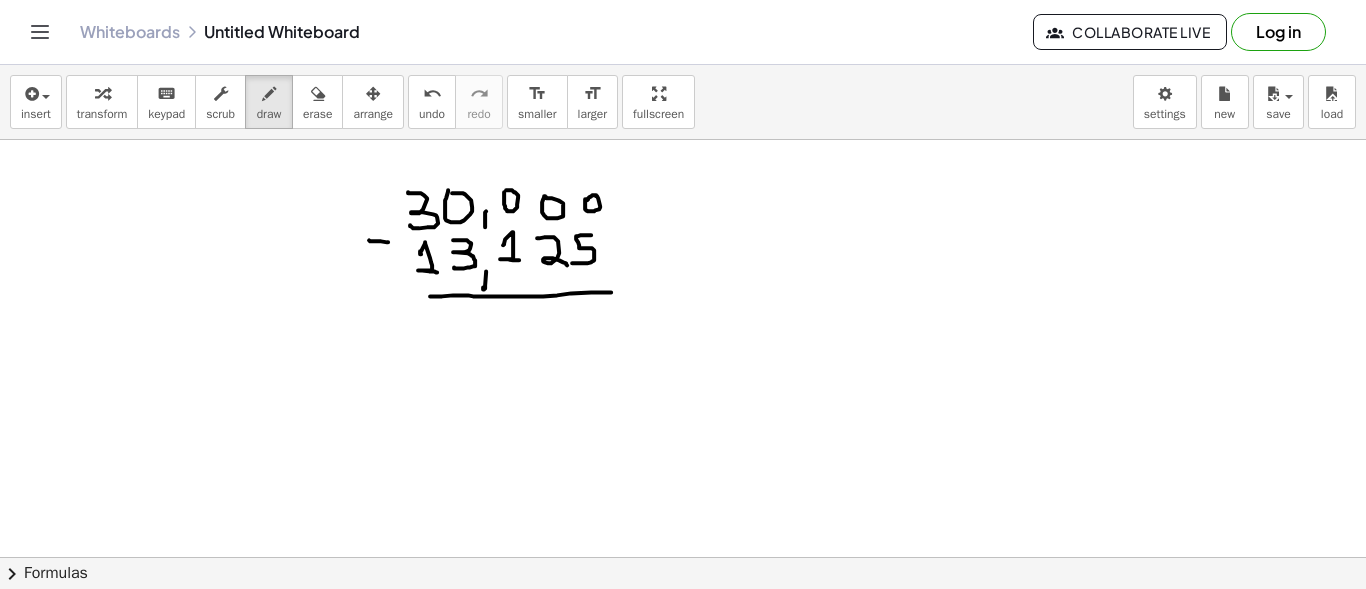 drag, startPoint x: 369, startPoint y: 239, endPoint x: 388, endPoint y: 241, distance: 19.104973 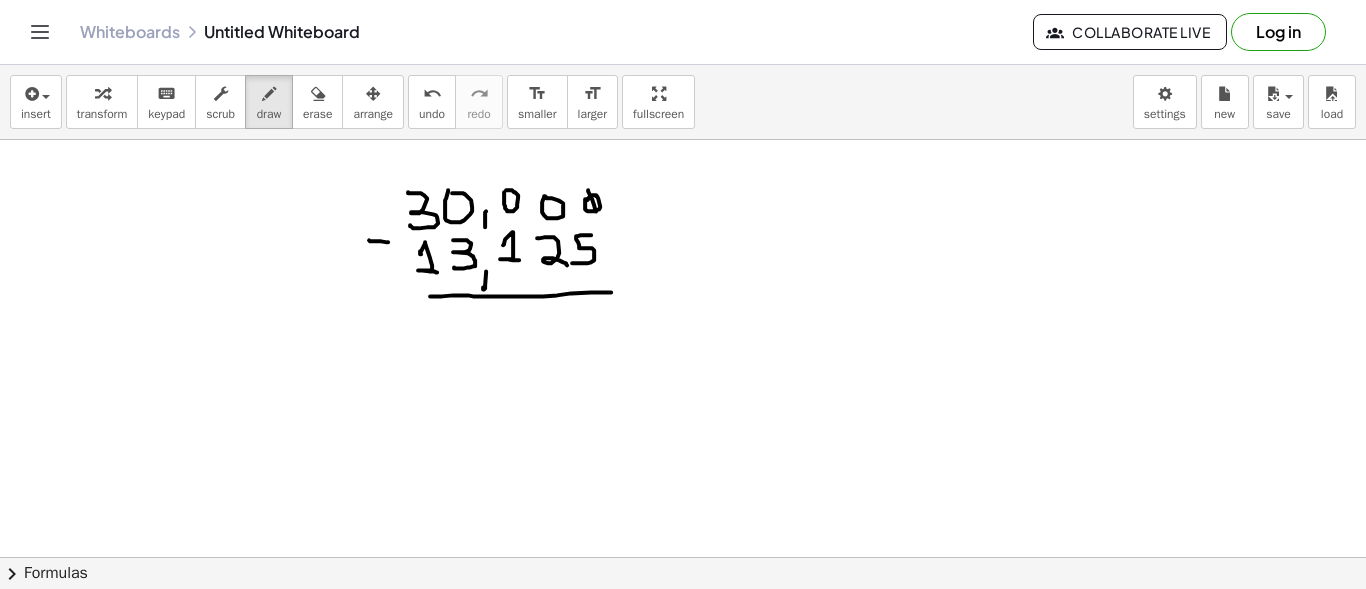 drag, startPoint x: 588, startPoint y: 189, endPoint x: 596, endPoint y: 210, distance: 22.472204 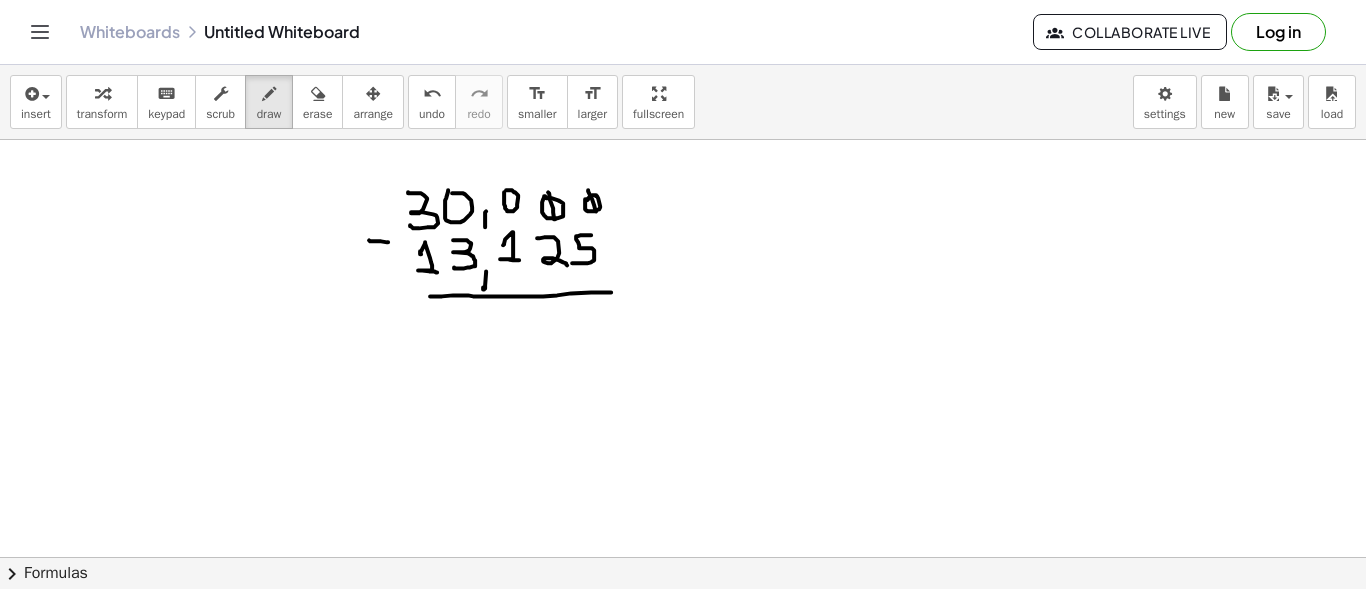 drag, startPoint x: 548, startPoint y: 191, endPoint x: 555, endPoint y: 218, distance: 27.89265 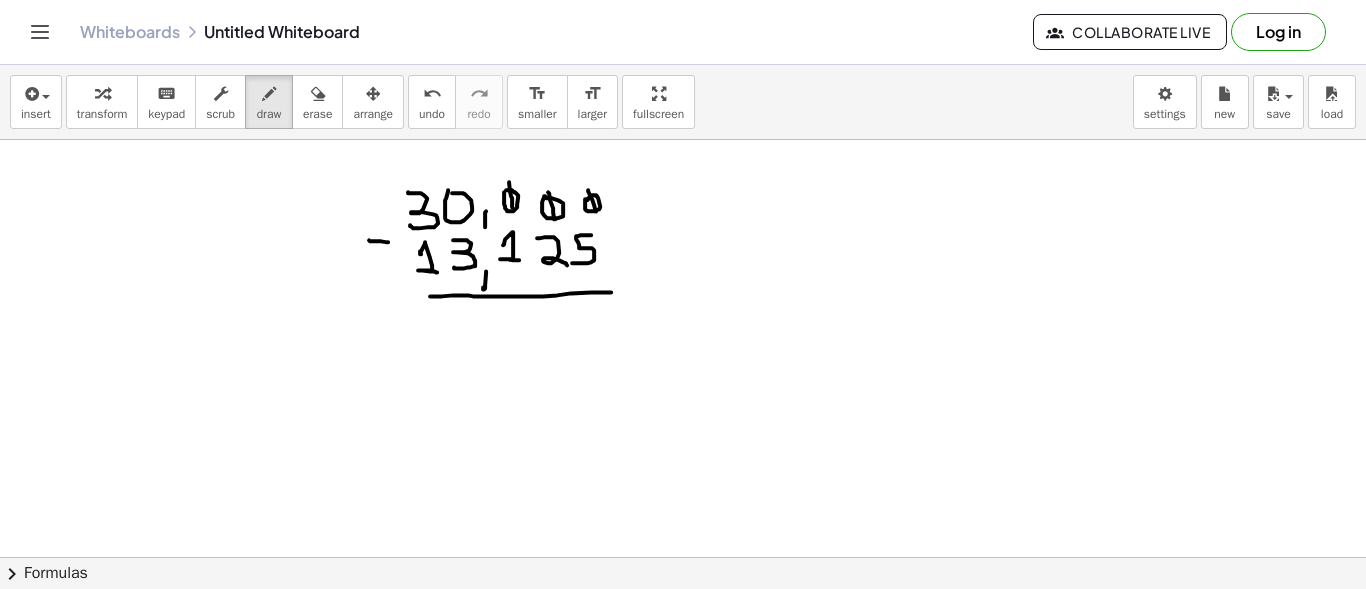 drag, startPoint x: 509, startPoint y: 181, endPoint x: 512, endPoint y: 206, distance: 25.179358 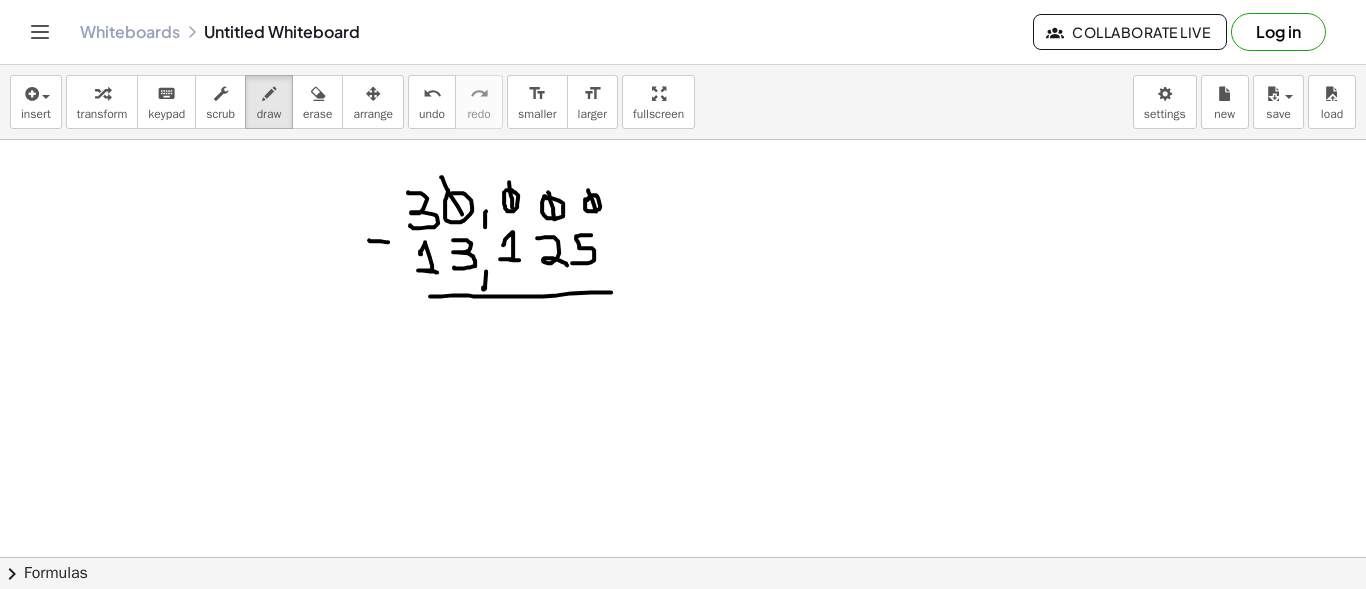 drag, startPoint x: 441, startPoint y: 176, endPoint x: 462, endPoint y: 213, distance: 42.544094 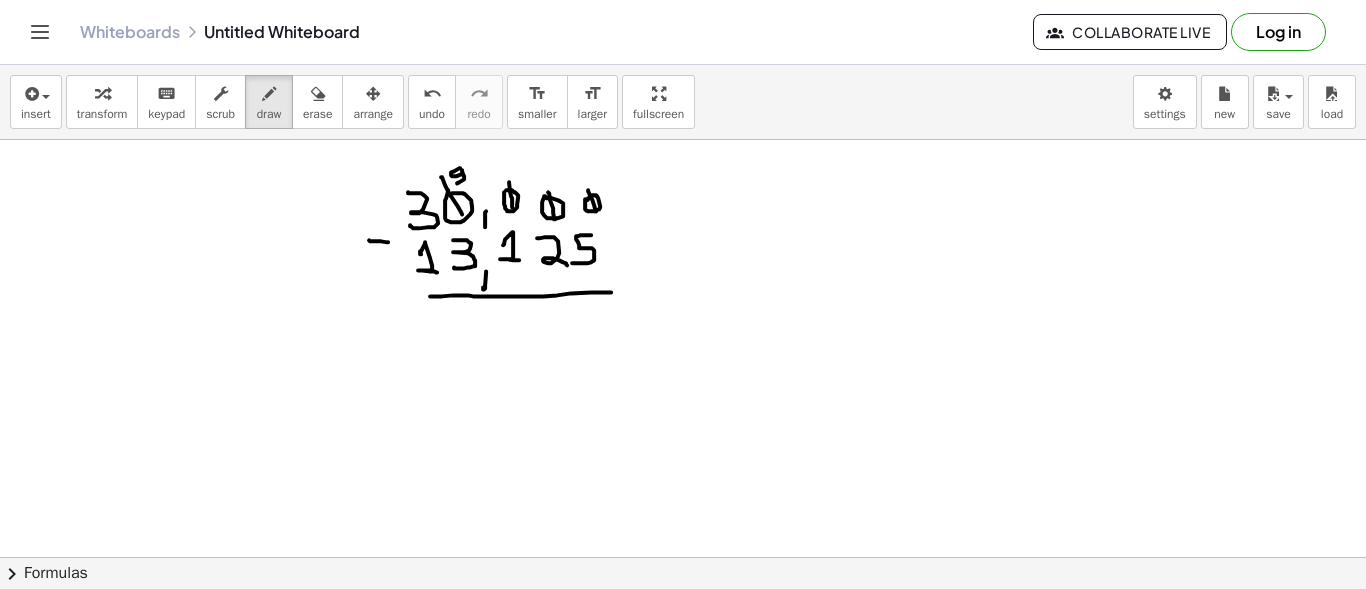 drag, startPoint x: 460, startPoint y: 167, endPoint x: 457, endPoint y: 182, distance: 15.297058 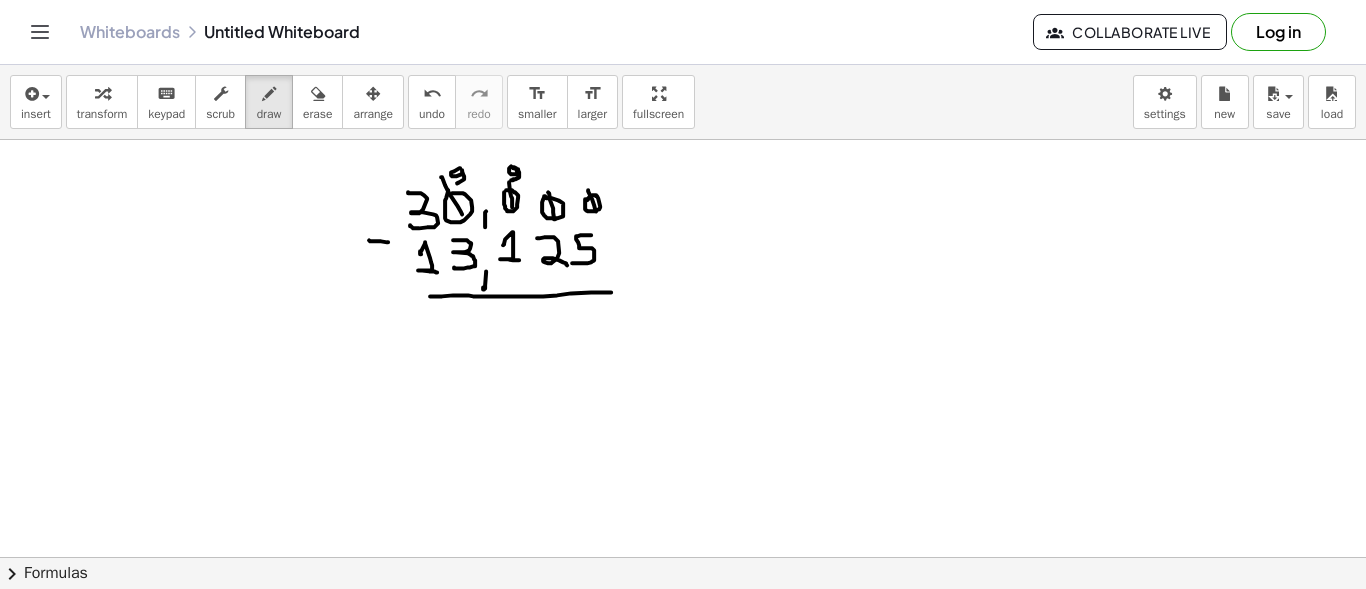 drag, startPoint x: 511, startPoint y: 165, endPoint x: 511, endPoint y: 179, distance: 14 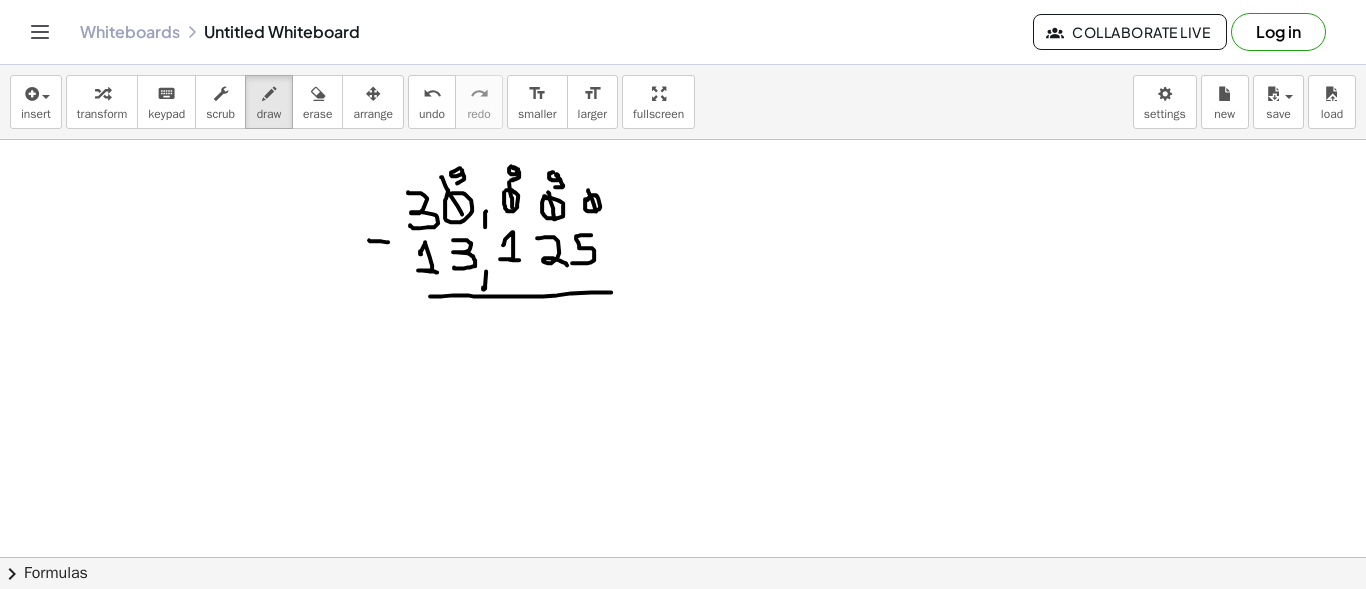 drag, startPoint x: 553, startPoint y: 171, endPoint x: 555, endPoint y: 186, distance: 15.132746 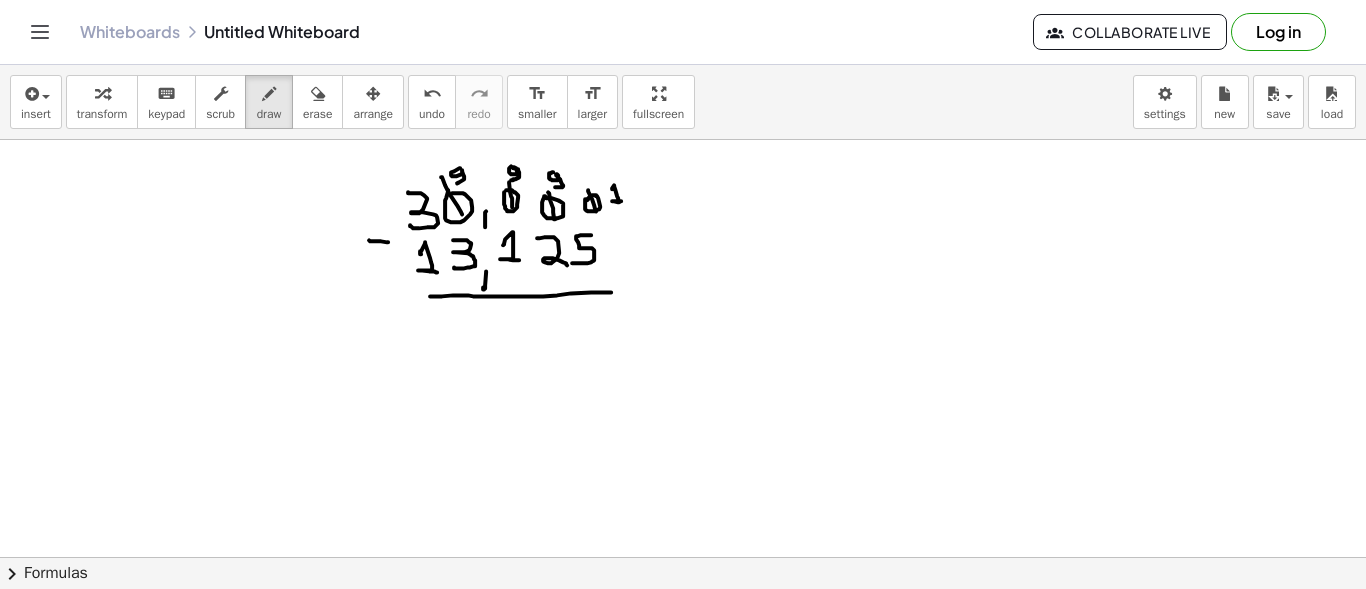 drag, startPoint x: 612, startPoint y: 188, endPoint x: 621, endPoint y: 200, distance: 15 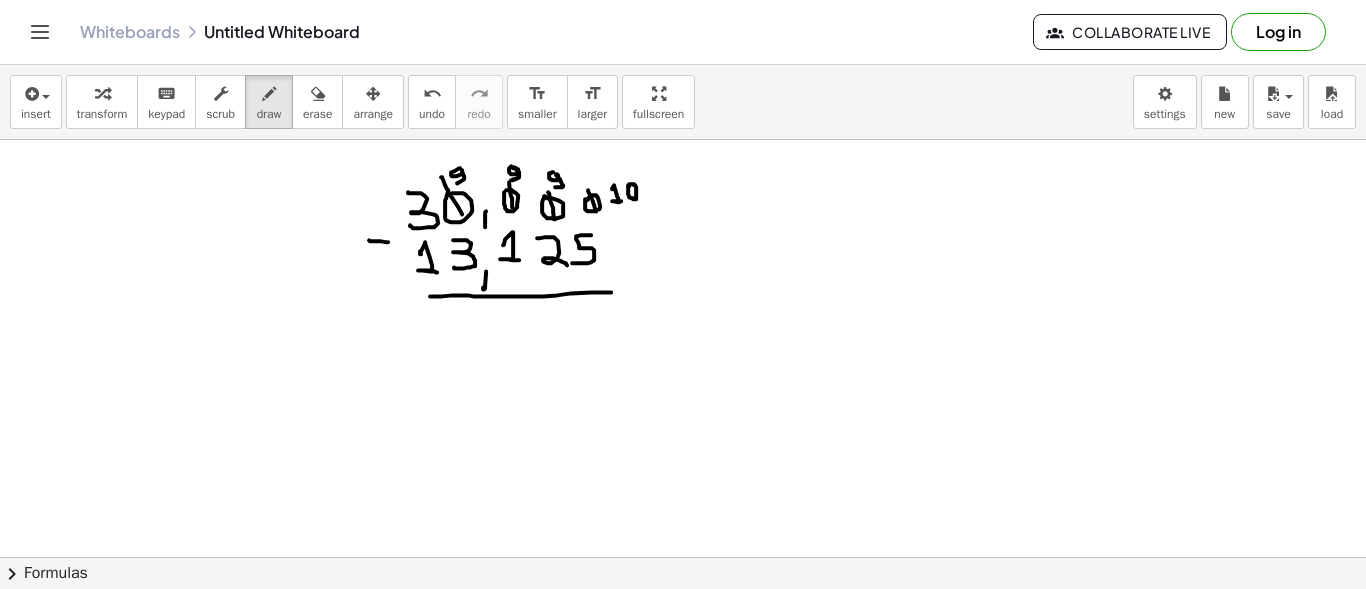 click at bounding box center [683, 674] 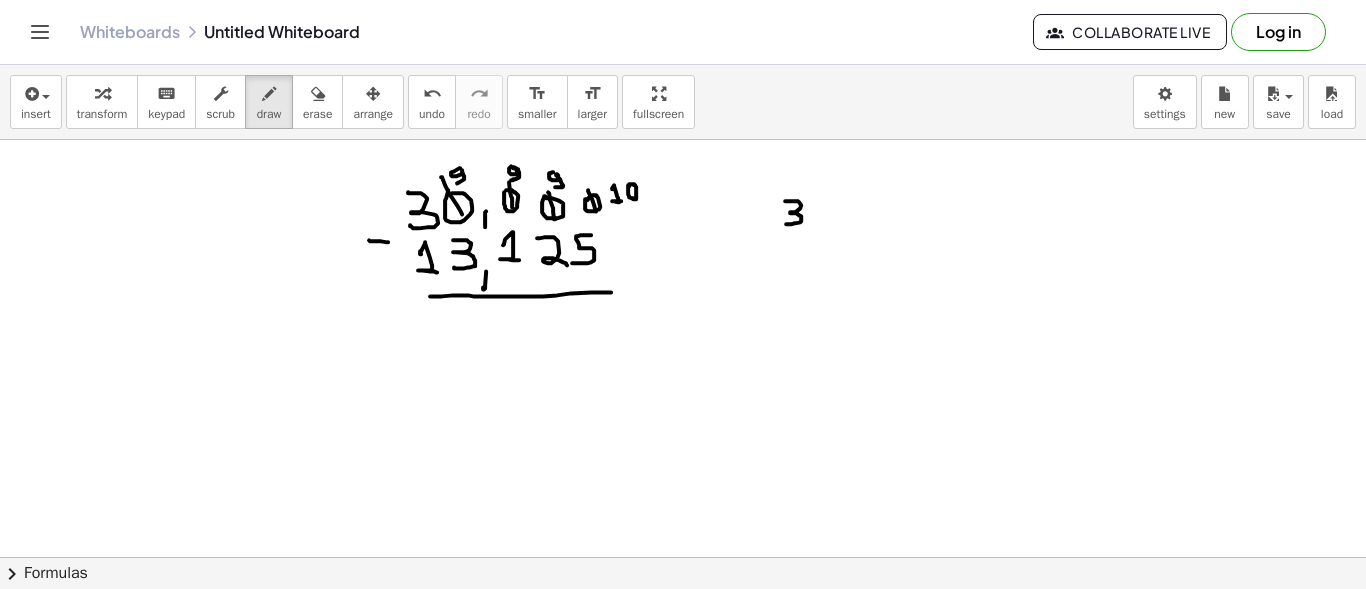drag, startPoint x: 785, startPoint y: 200, endPoint x: 786, endPoint y: 223, distance: 23.021729 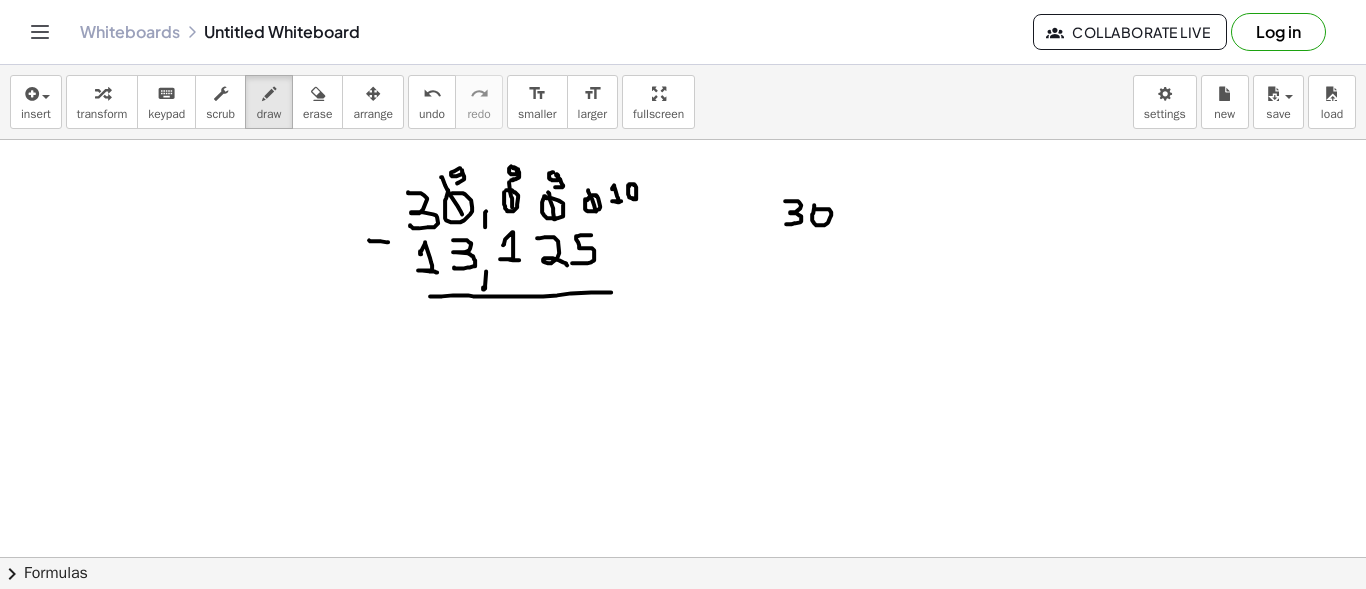 click at bounding box center (683, 674) 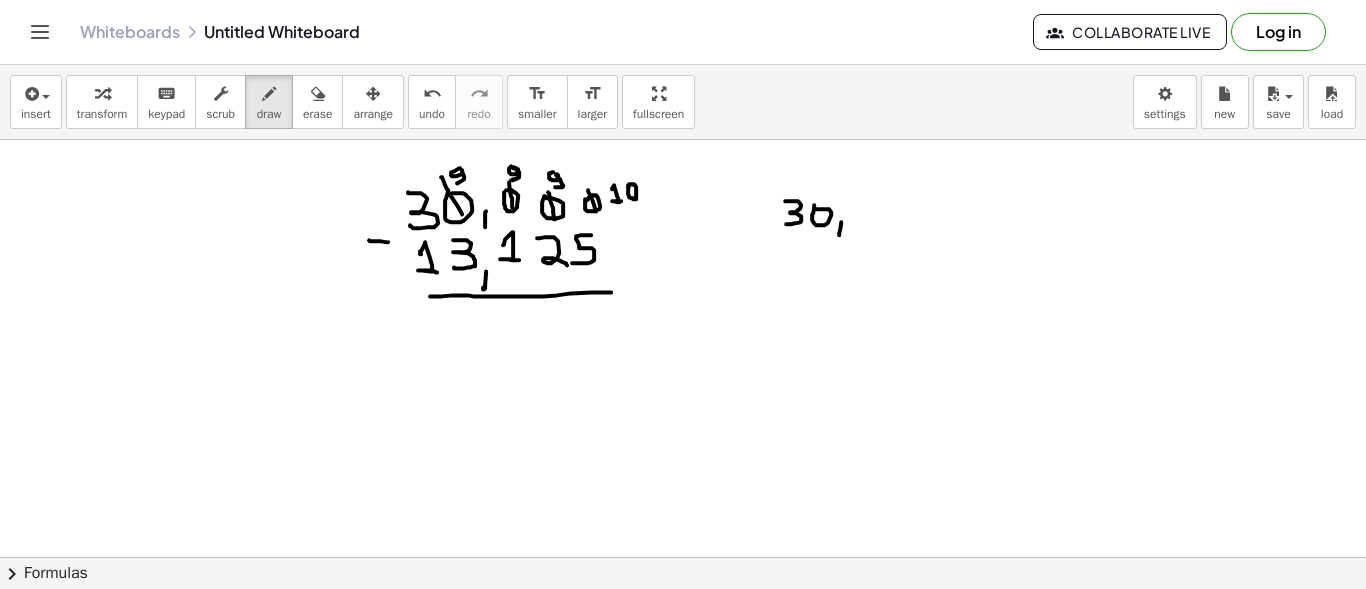 drag, startPoint x: 841, startPoint y: 221, endPoint x: 839, endPoint y: 234, distance: 13.152946 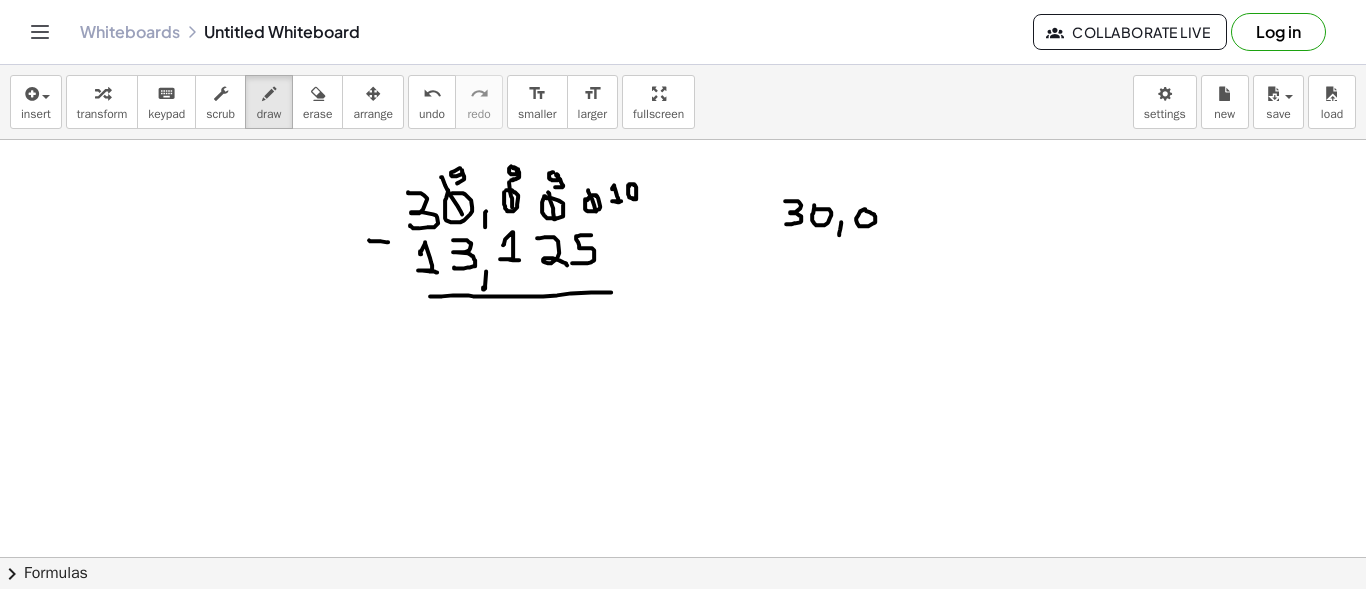 click at bounding box center [683, 674] 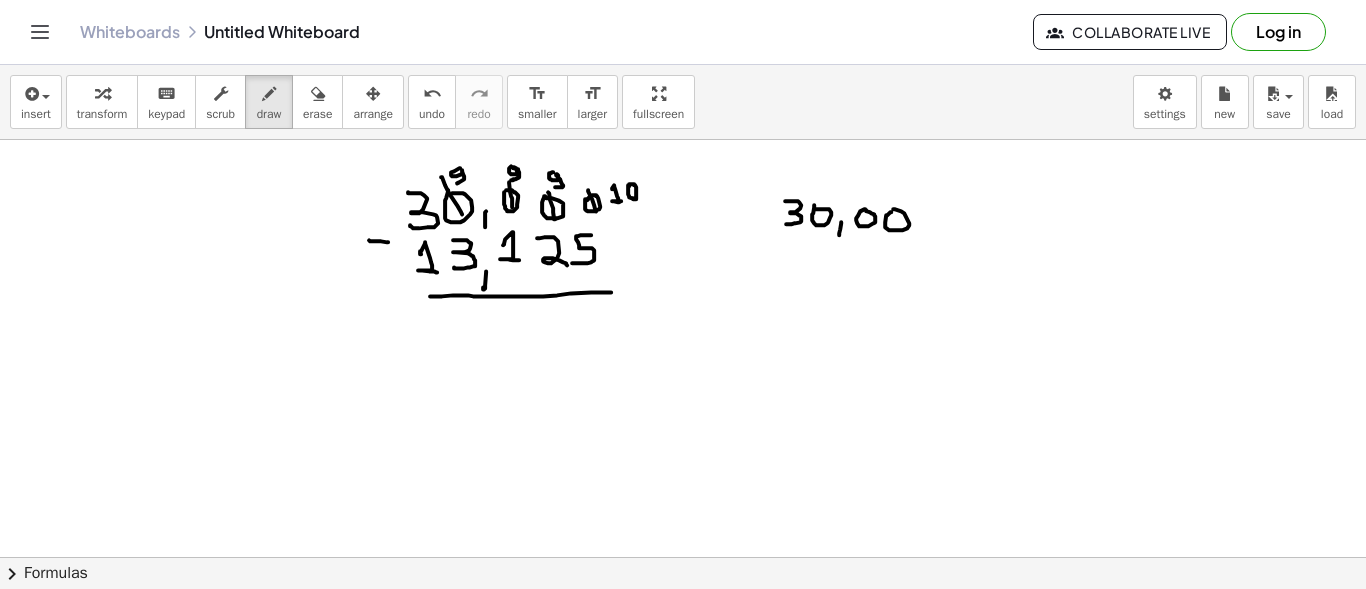 click at bounding box center (683, 674) 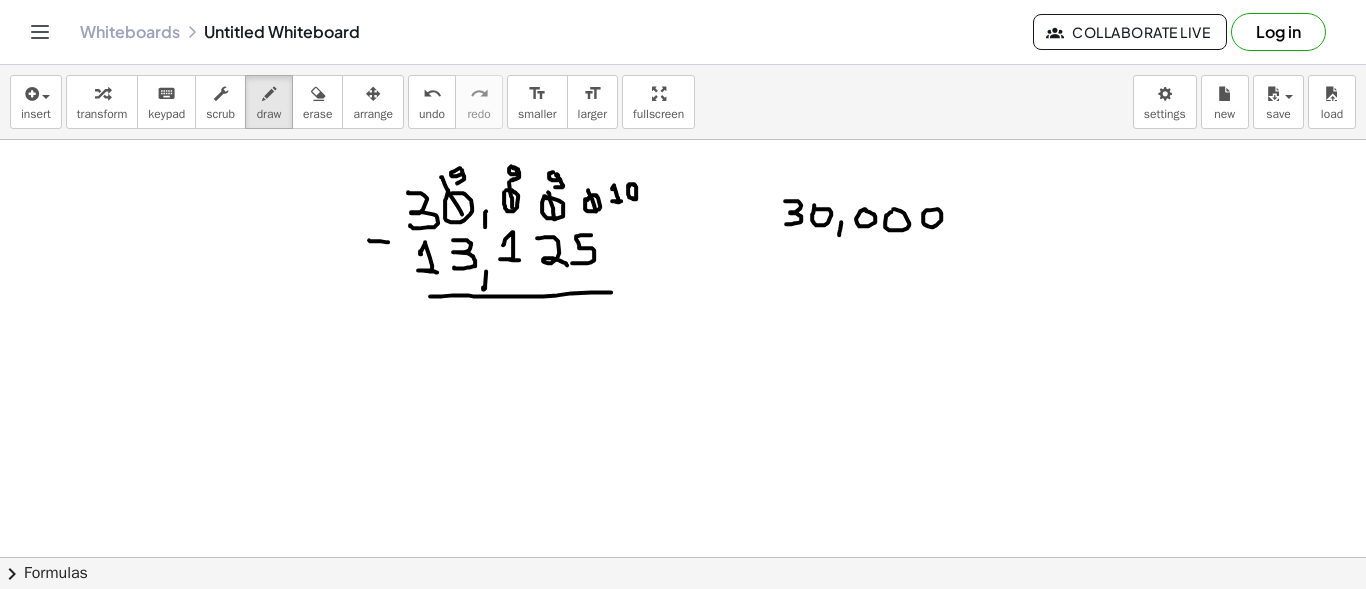 click at bounding box center [683, 674] 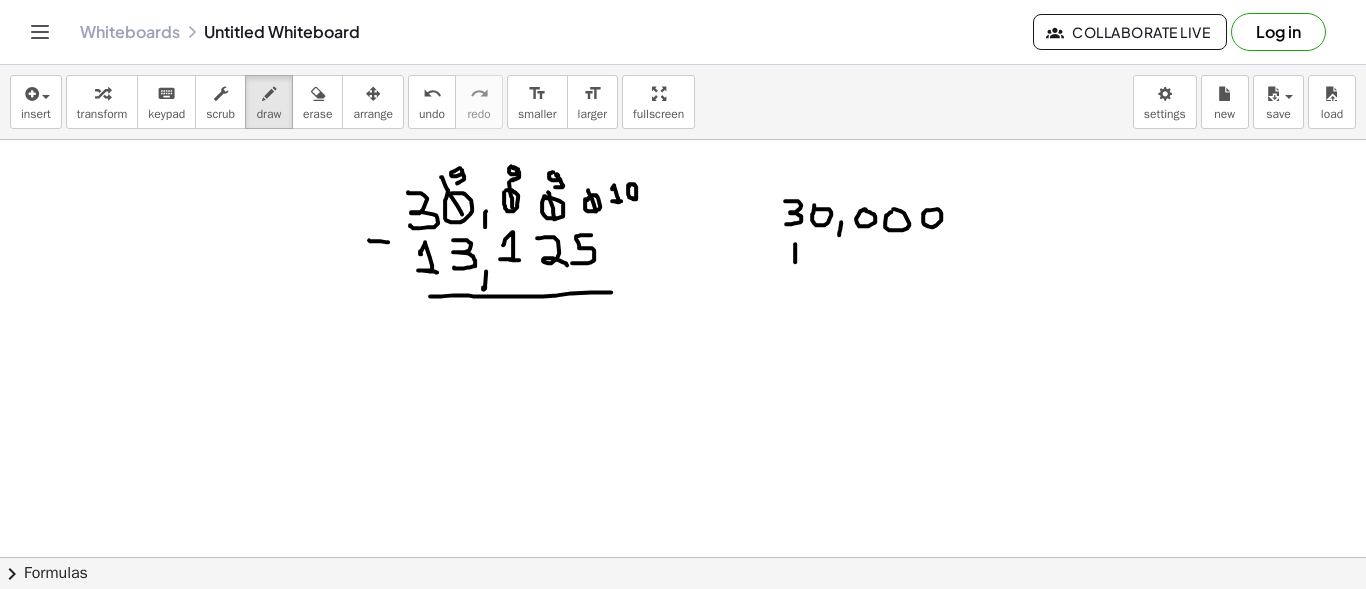 drag, startPoint x: 795, startPoint y: 243, endPoint x: 795, endPoint y: 261, distance: 18 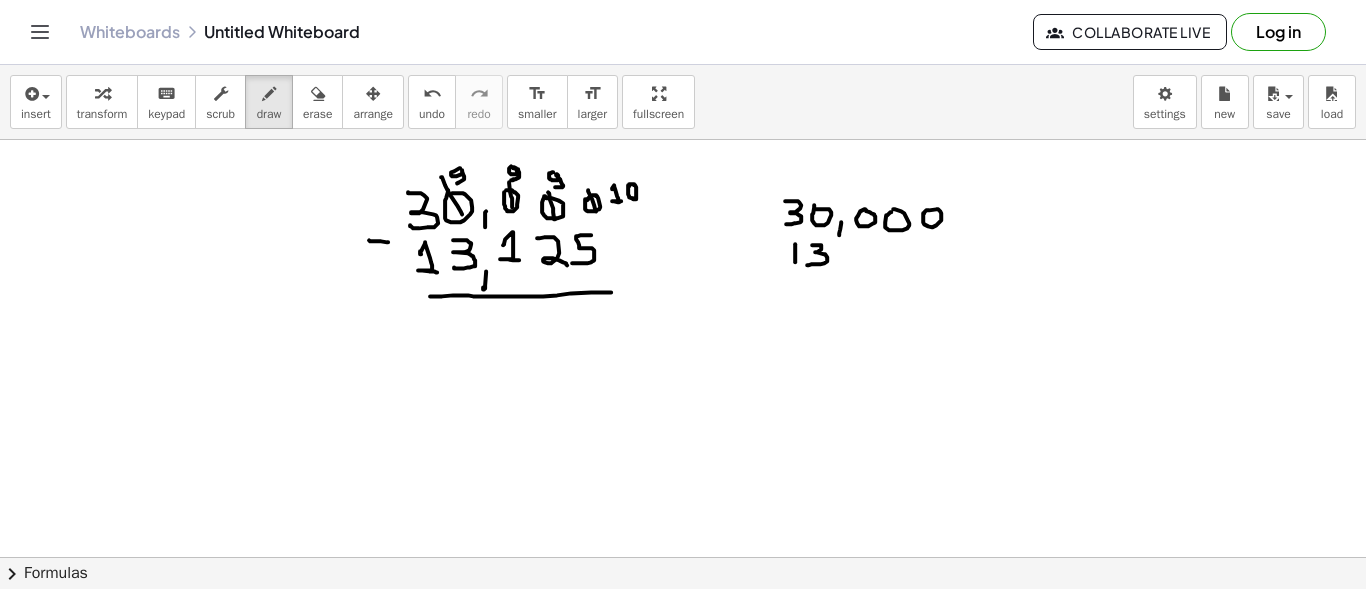 drag, startPoint x: 812, startPoint y: 244, endPoint x: 807, endPoint y: 264, distance: 20.615528 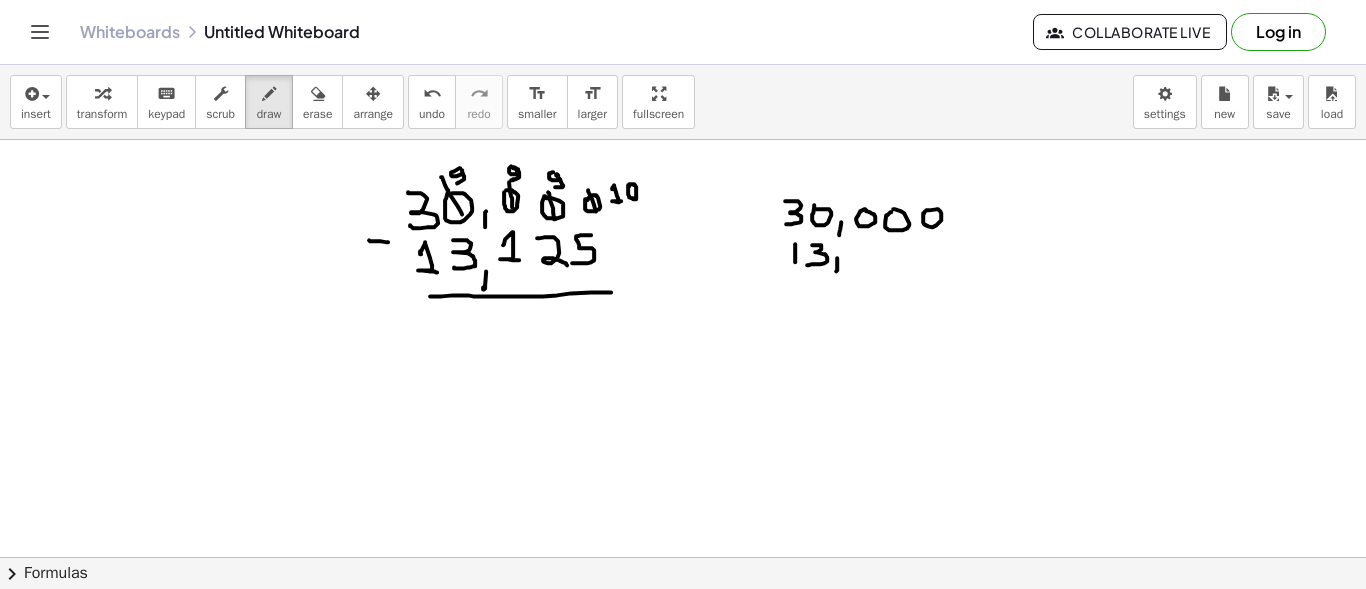 drag, startPoint x: 837, startPoint y: 257, endPoint x: 836, endPoint y: 270, distance: 13.038404 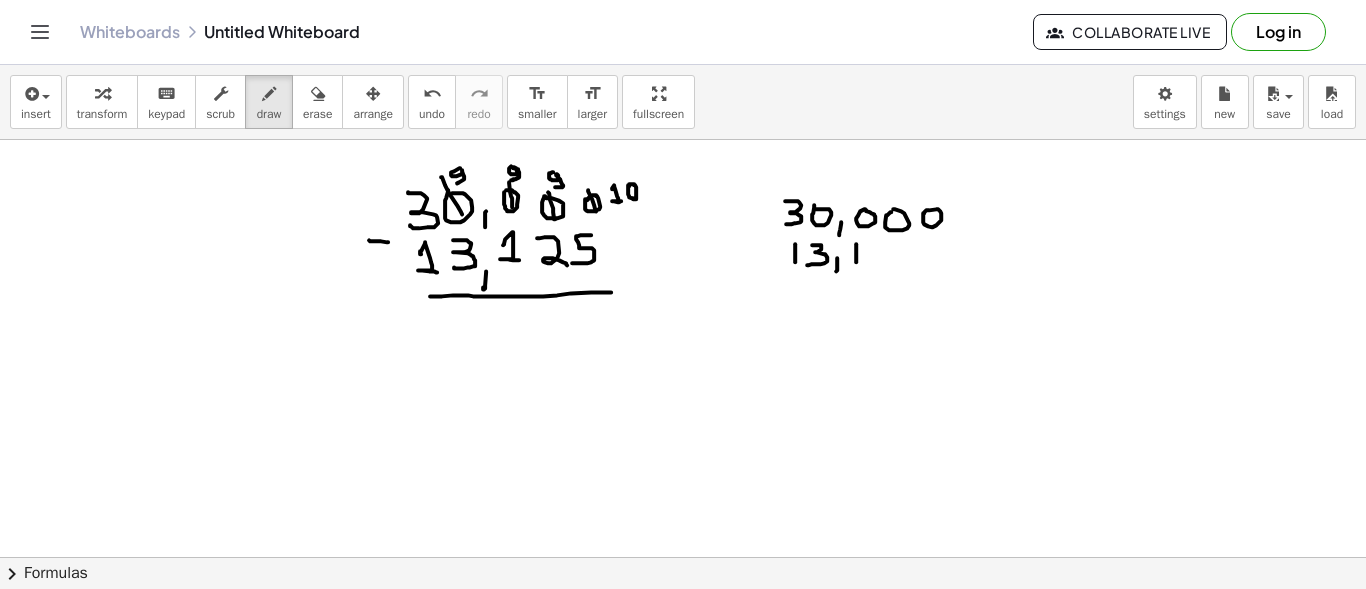 drag, startPoint x: 856, startPoint y: 243, endPoint x: 856, endPoint y: 261, distance: 18 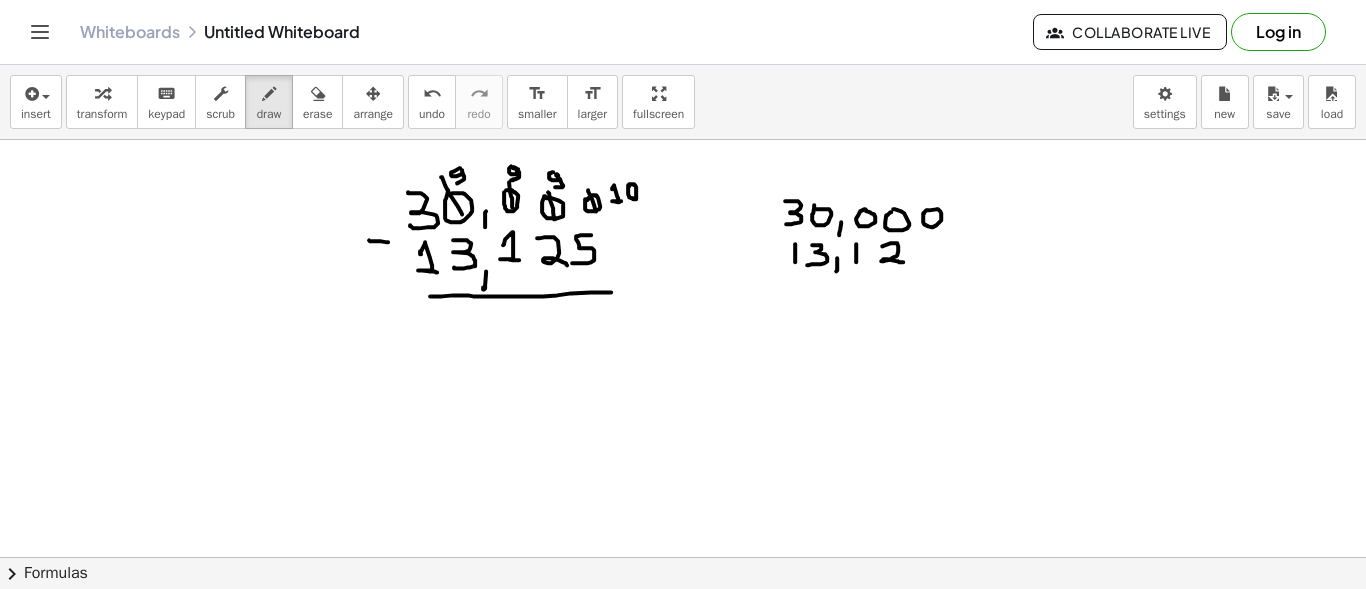 drag, startPoint x: 882, startPoint y: 245, endPoint x: 903, endPoint y: 261, distance: 26.400757 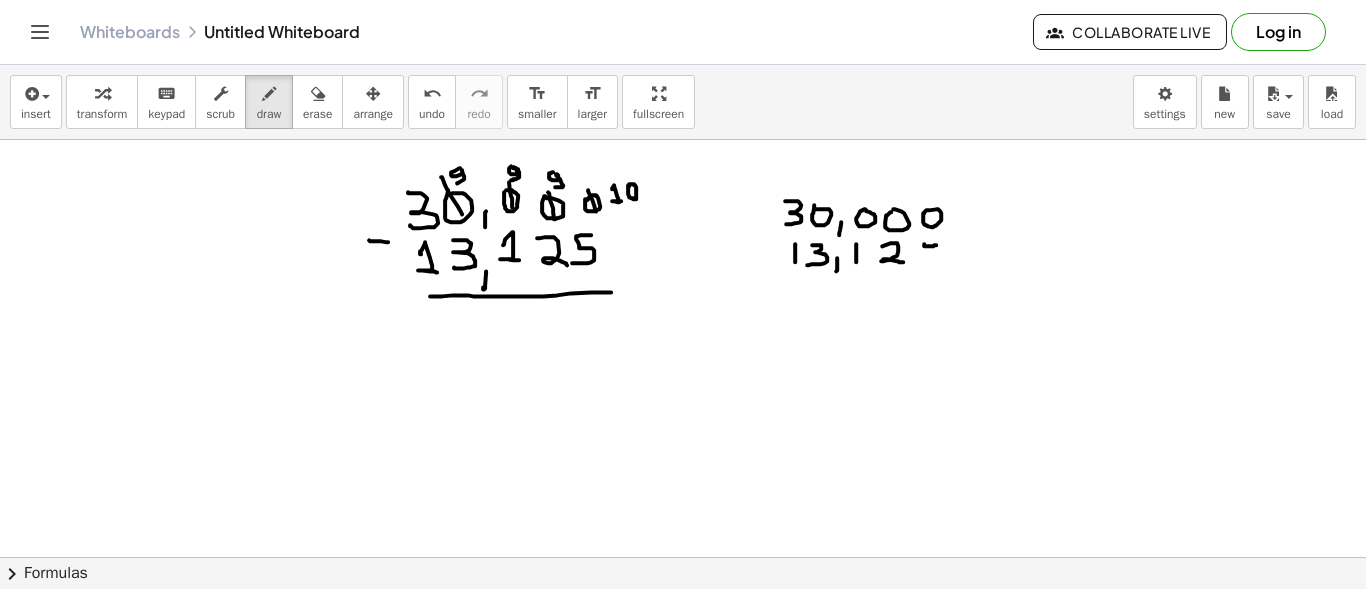 drag, startPoint x: 924, startPoint y: 243, endPoint x: 936, endPoint y: 244, distance: 12.0415945 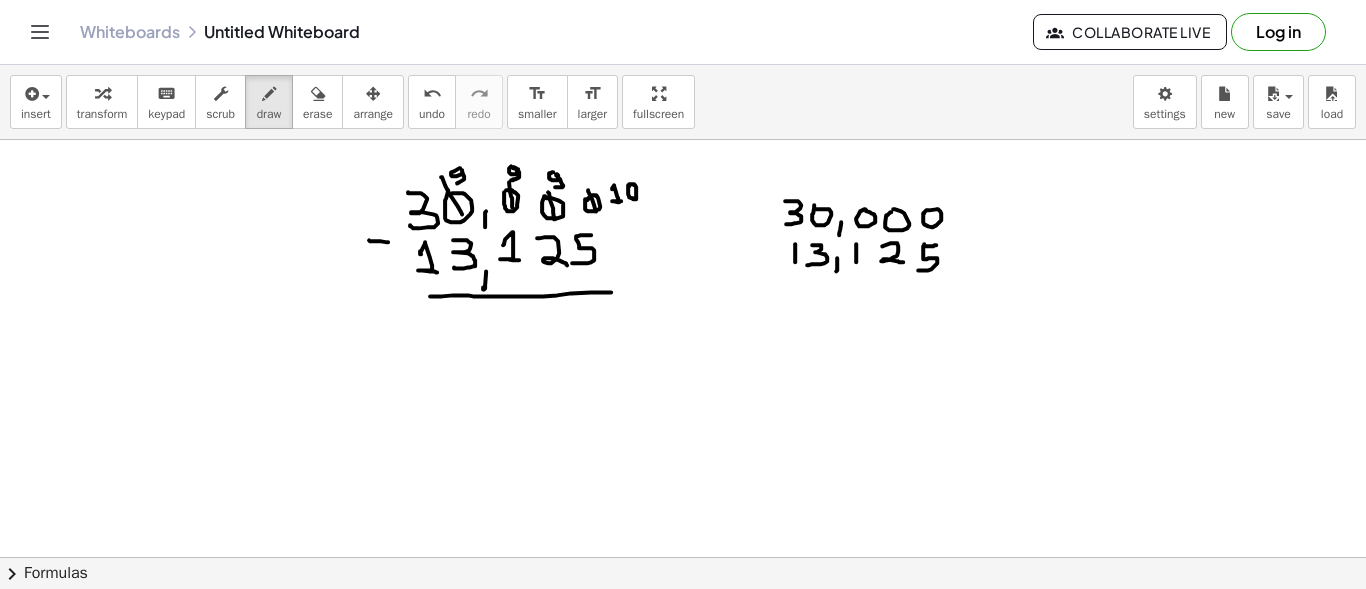 drag, startPoint x: 923, startPoint y: 245, endPoint x: 918, endPoint y: 269, distance: 24.5153 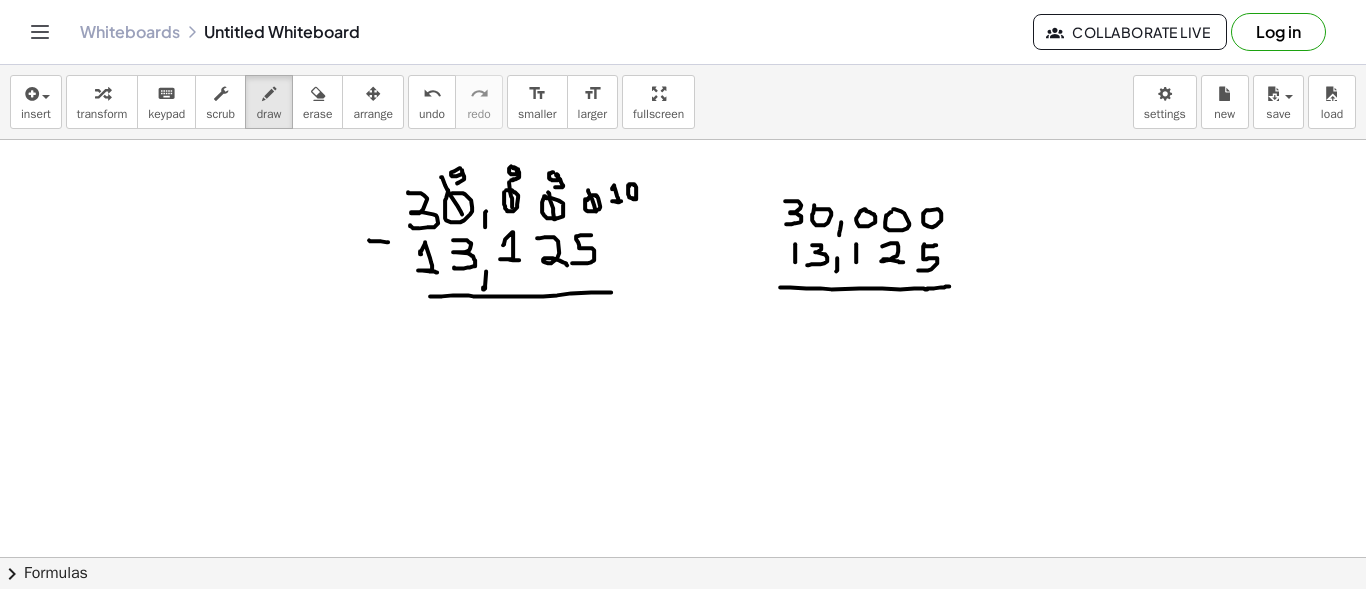 drag, startPoint x: 780, startPoint y: 286, endPoint x: 949, endPoint y: 285, distance: 169.00296 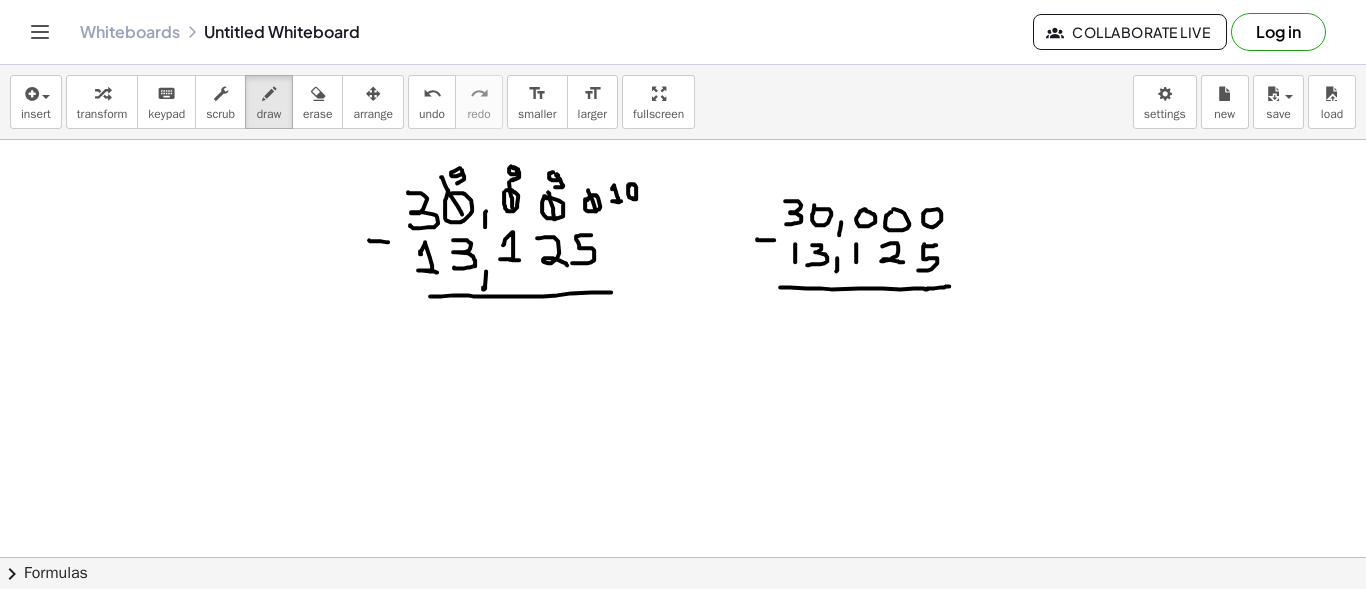 drag, startPoint x: 757, startPoint y: 238, endPoint x: 774, endPoint y: 239, distance: 17.029387 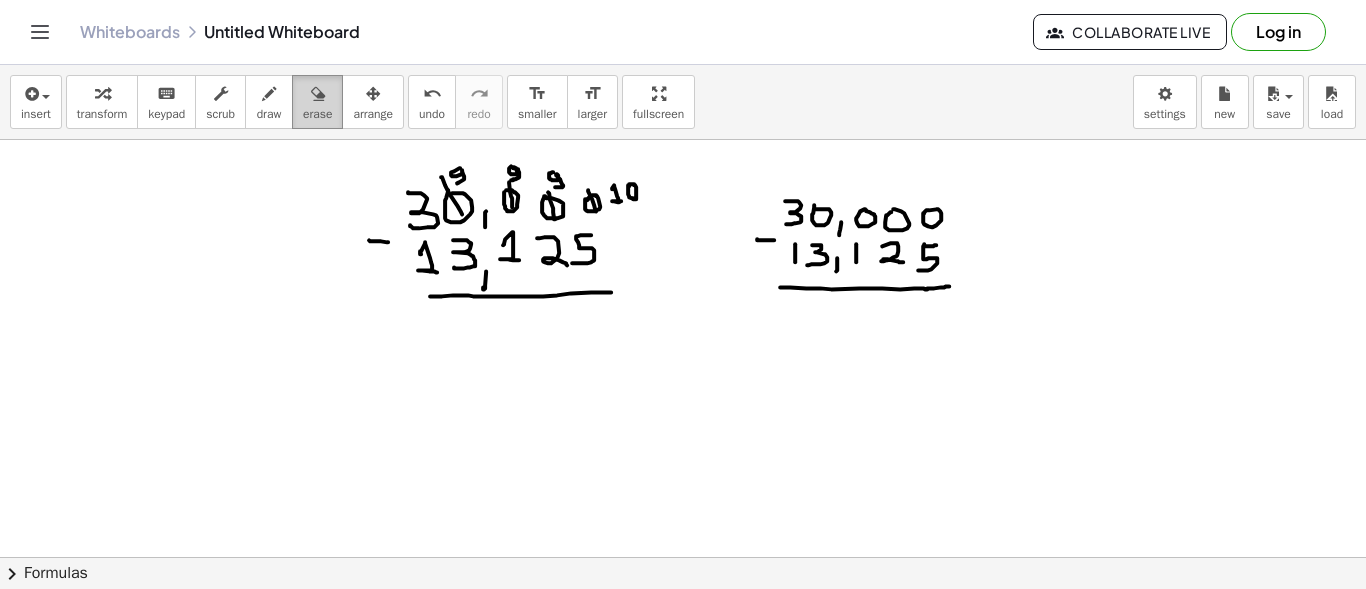 click on "erase" at bounding box center [317, 102] 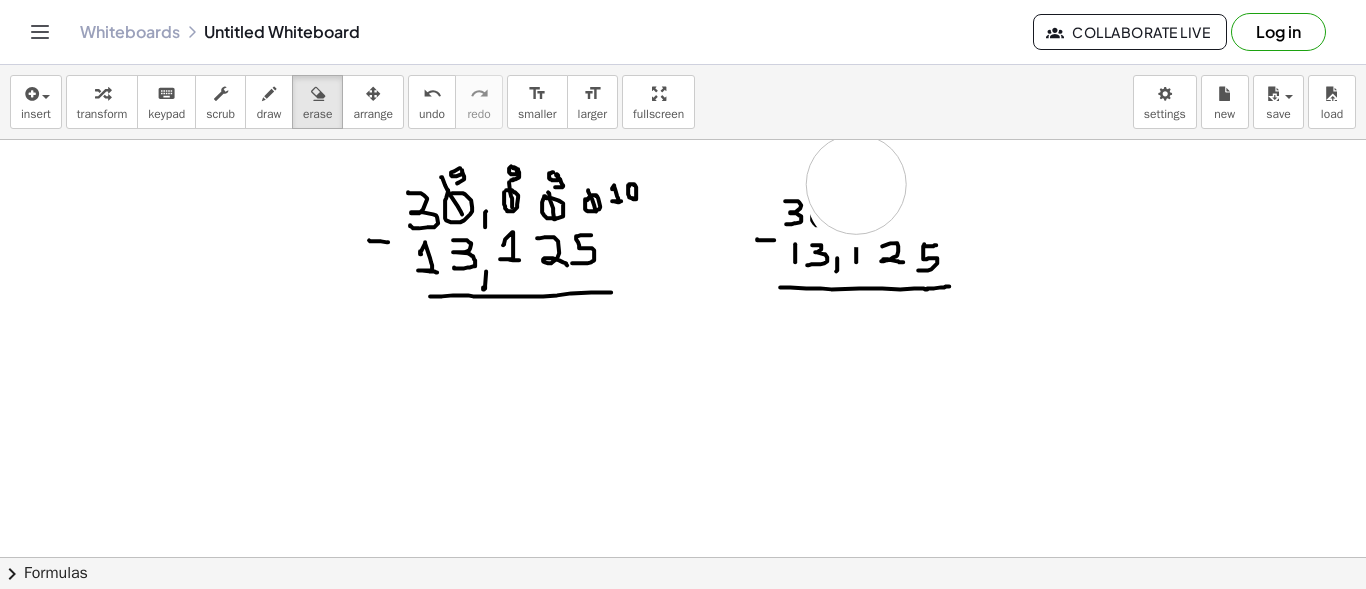 drag, startPoint x: 958, startPoint y: 191, endPoint x: 856, endPoint y: 183, distance: 102.31325 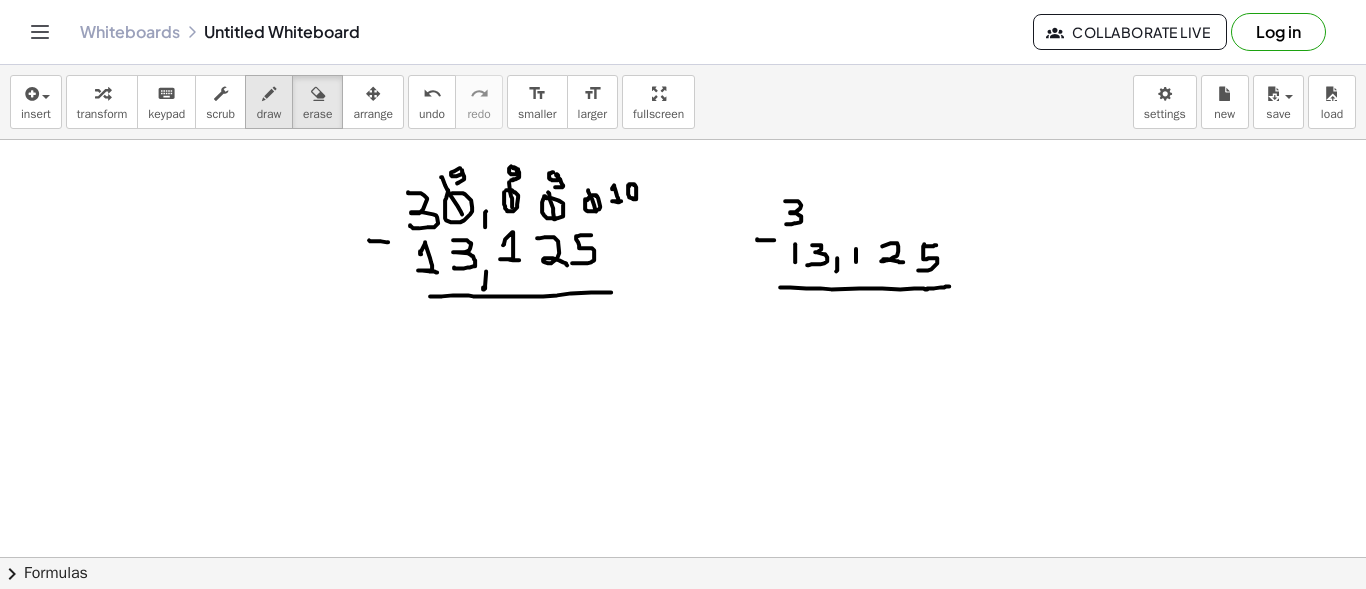 click at bounding box center [269, 94] 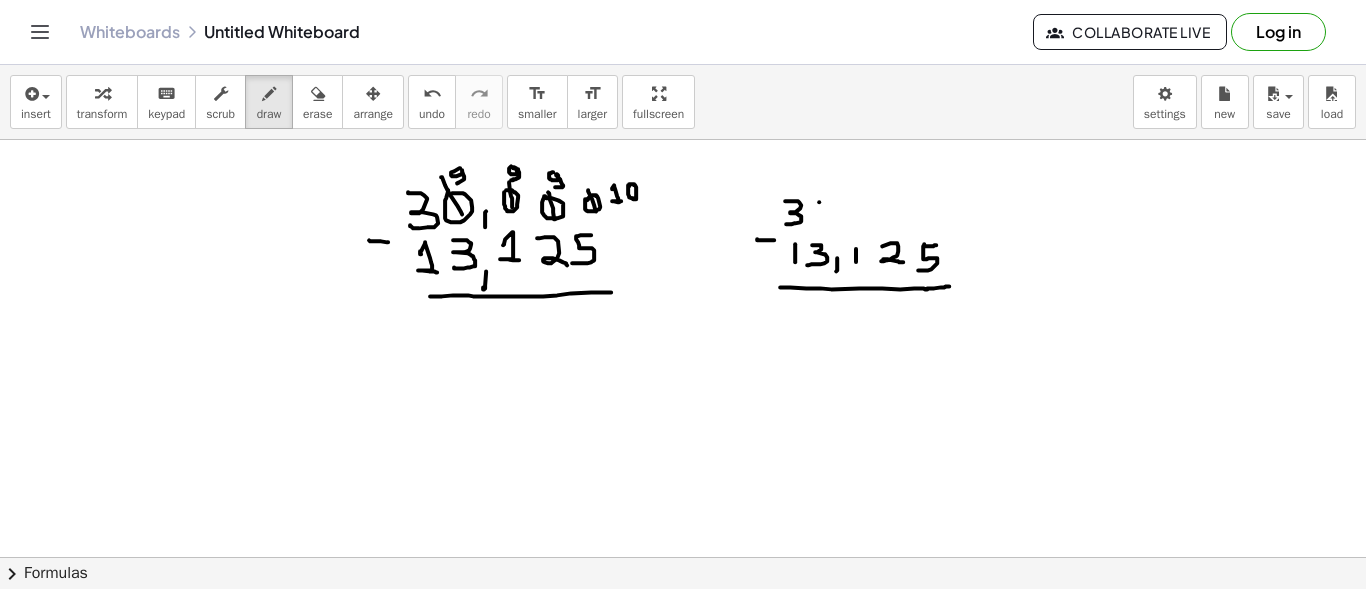 click at bounding box center (683, 674) 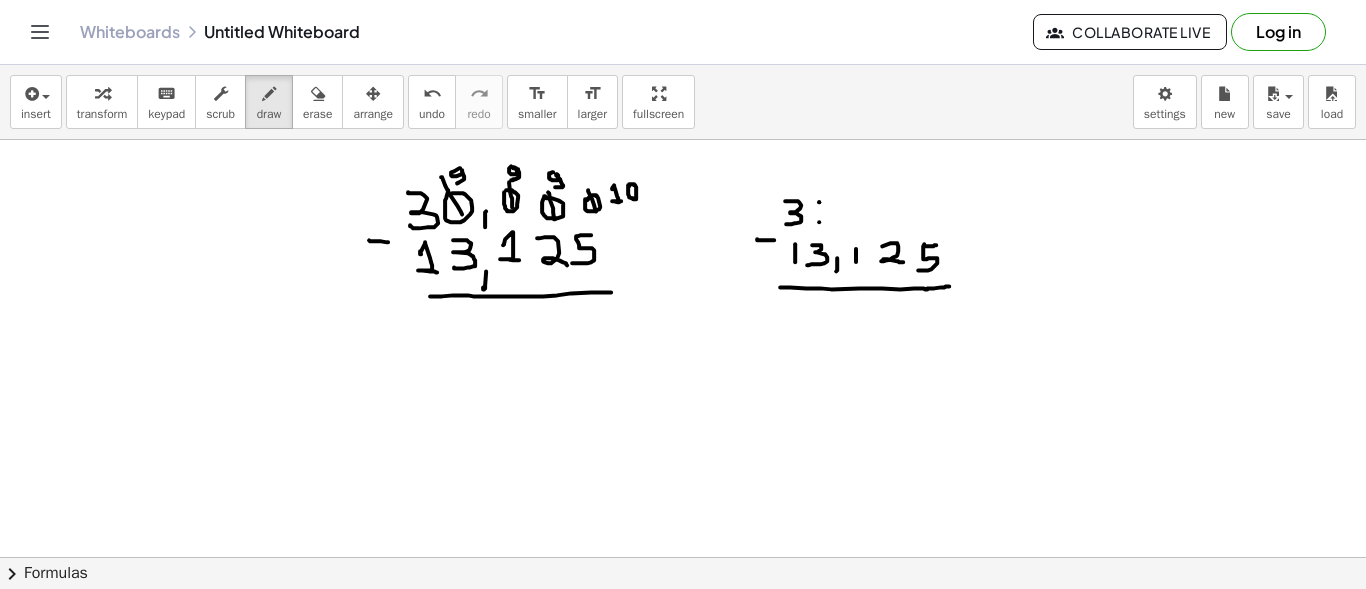 click at bounding box center (683, 674) 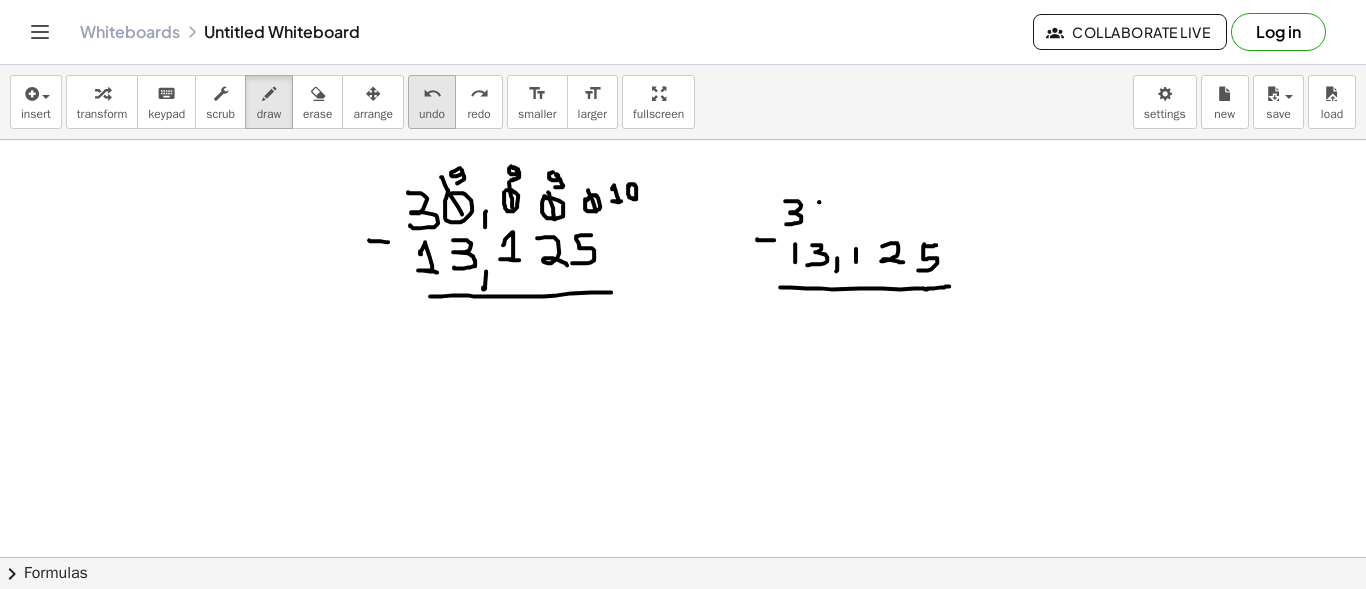 click on "undo" at bounding box center (432, 94) 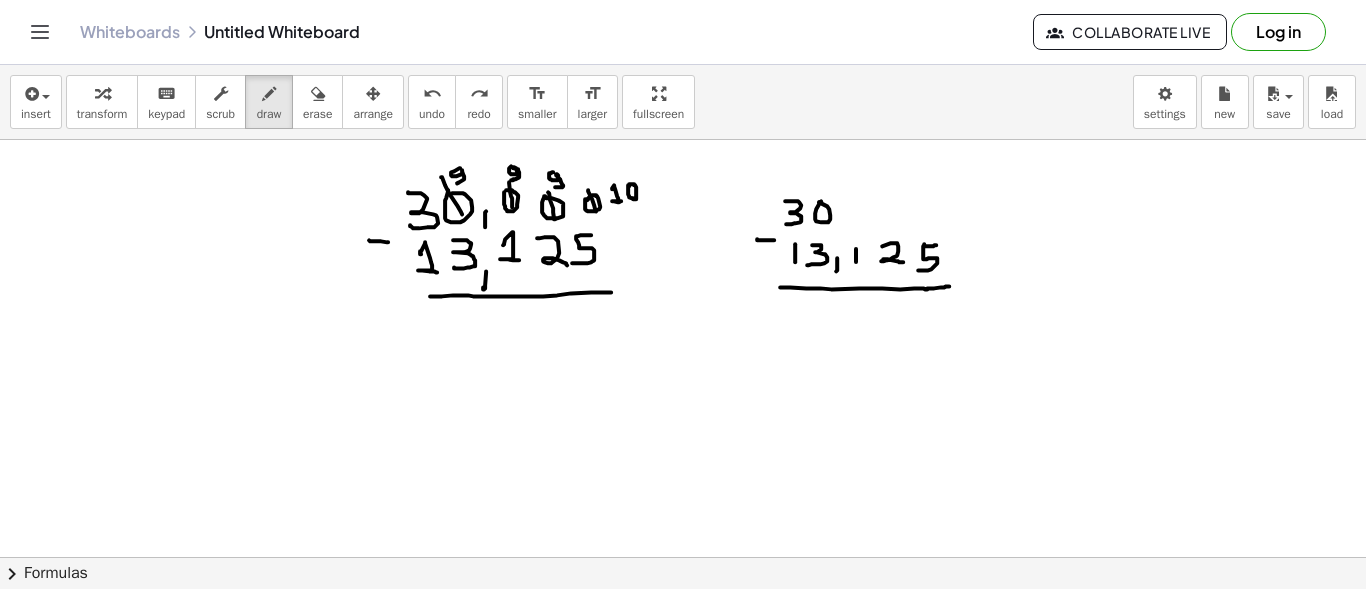 click at bounding box center (683, 674) 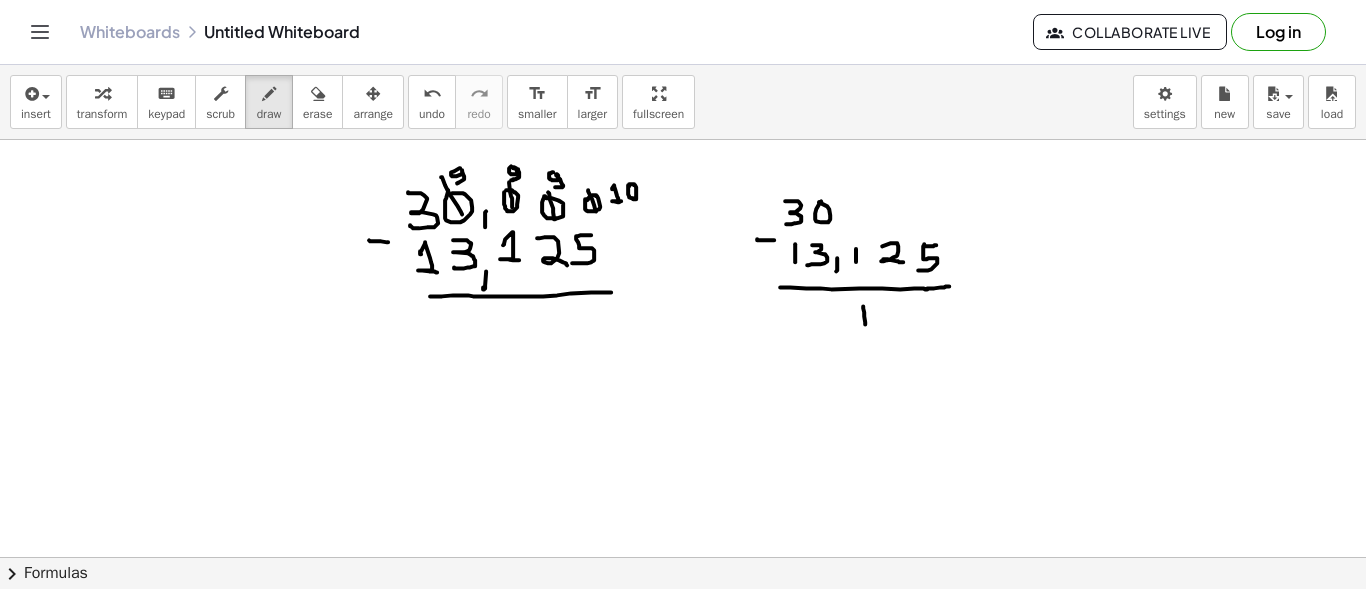 drag, startPoint x: 863, startPoint y: 305, endPoint x: 865, endPoint y: 323, distance: 18.110771 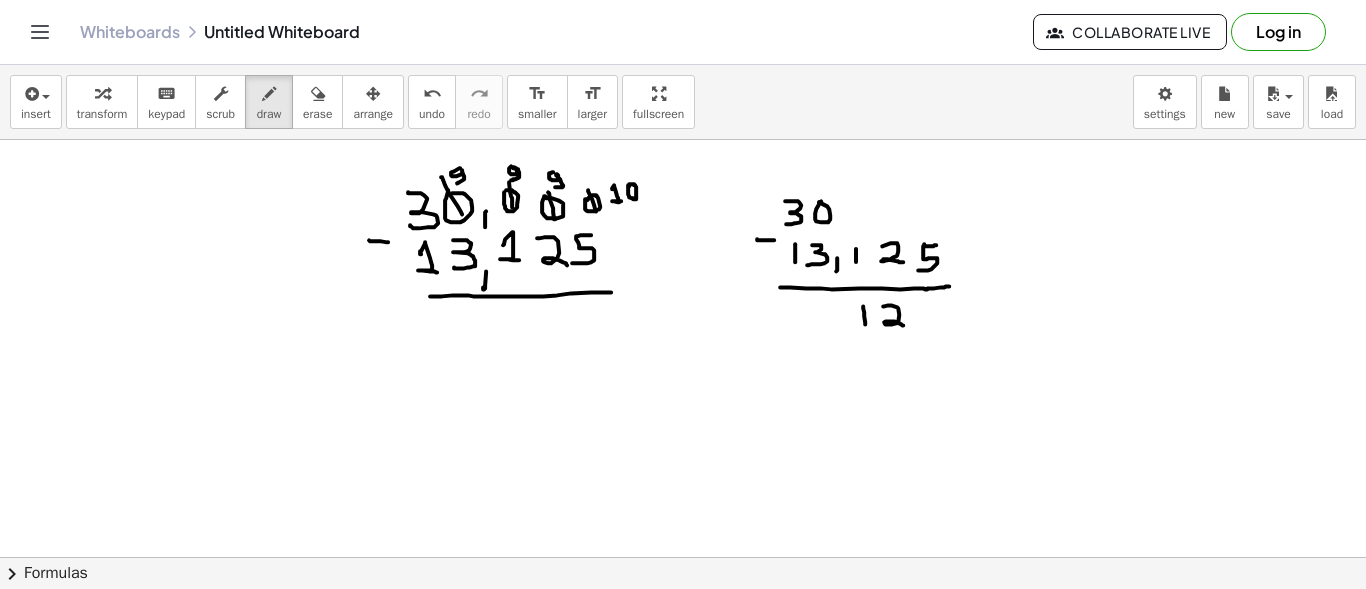 drag, startPoint x: 883, startPoint y: 305, endPoint x: 903, endPoint y: 325, distance: 28.284271 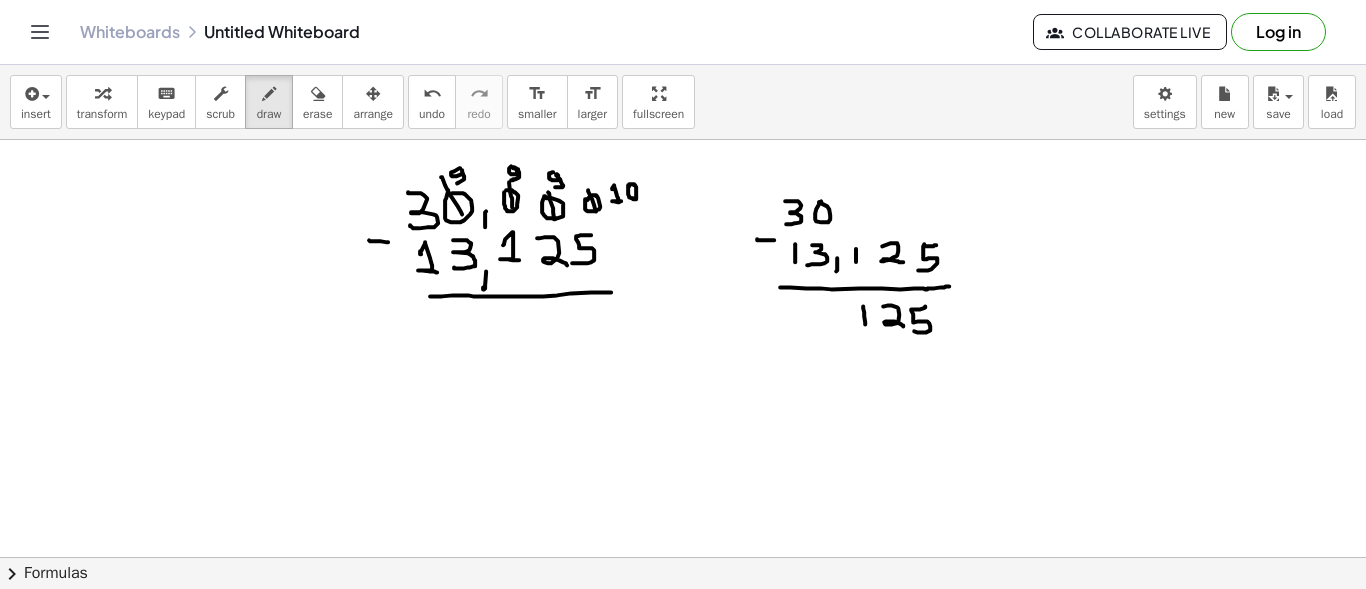 drag, startPoint x: 925, startPoint y: 305, endPoint x: 912, endPoint y: 329, distance: 27.294687 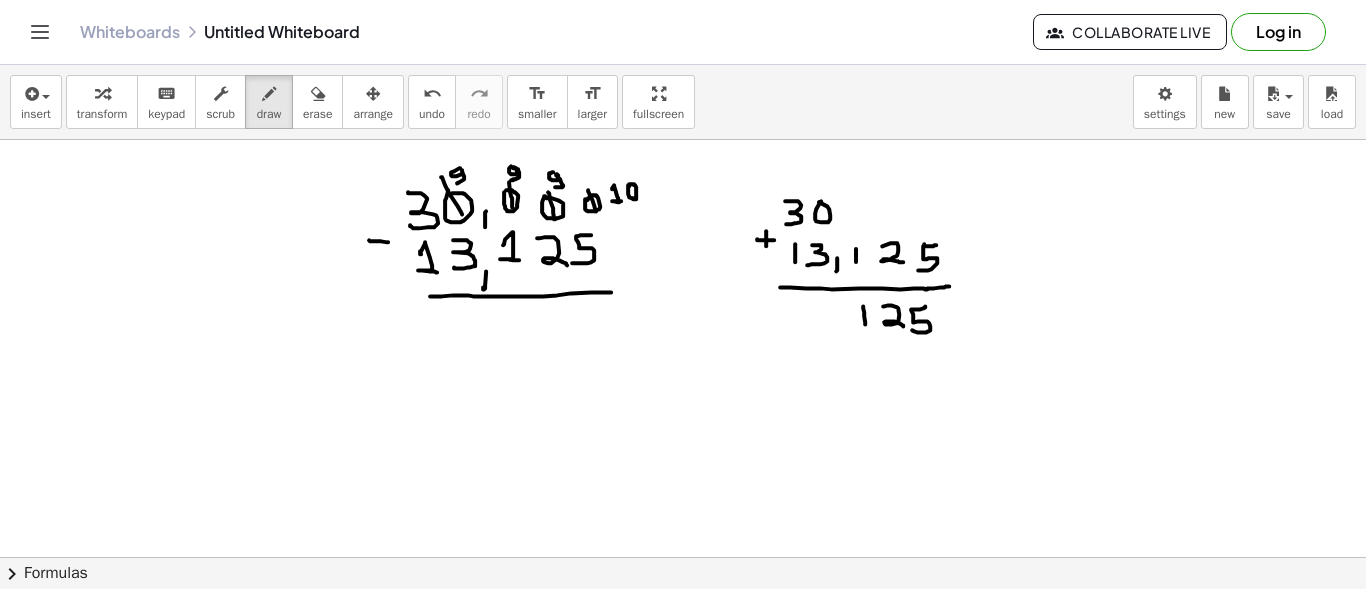 drag, startPoint x: 766, startPoint y: 230, endPoint x: 766, endPoint y: 245, distance: 15 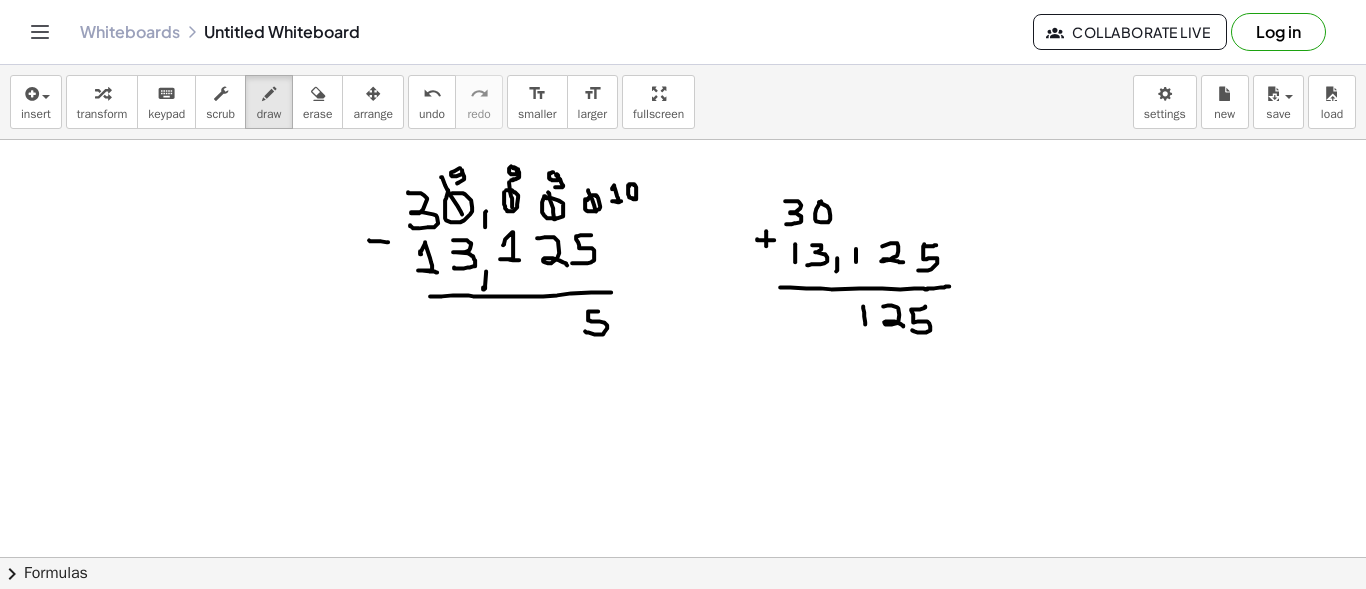 drag, startPoint x: 598, startPoint y: 310, endPoint x: 584, endPoint y: 329, distance: 23.600847 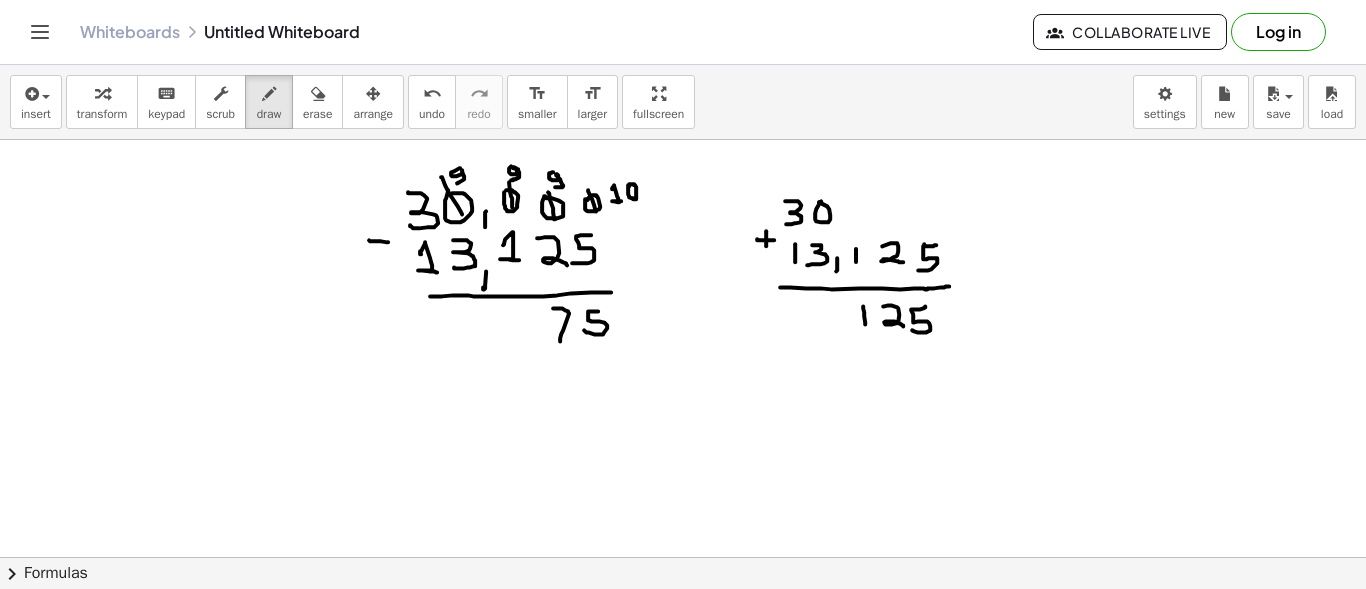 drag, startPoint x: 553, startPoint y: 307, endPoint x: 560, endPoint y: 340, distance: 33.734257 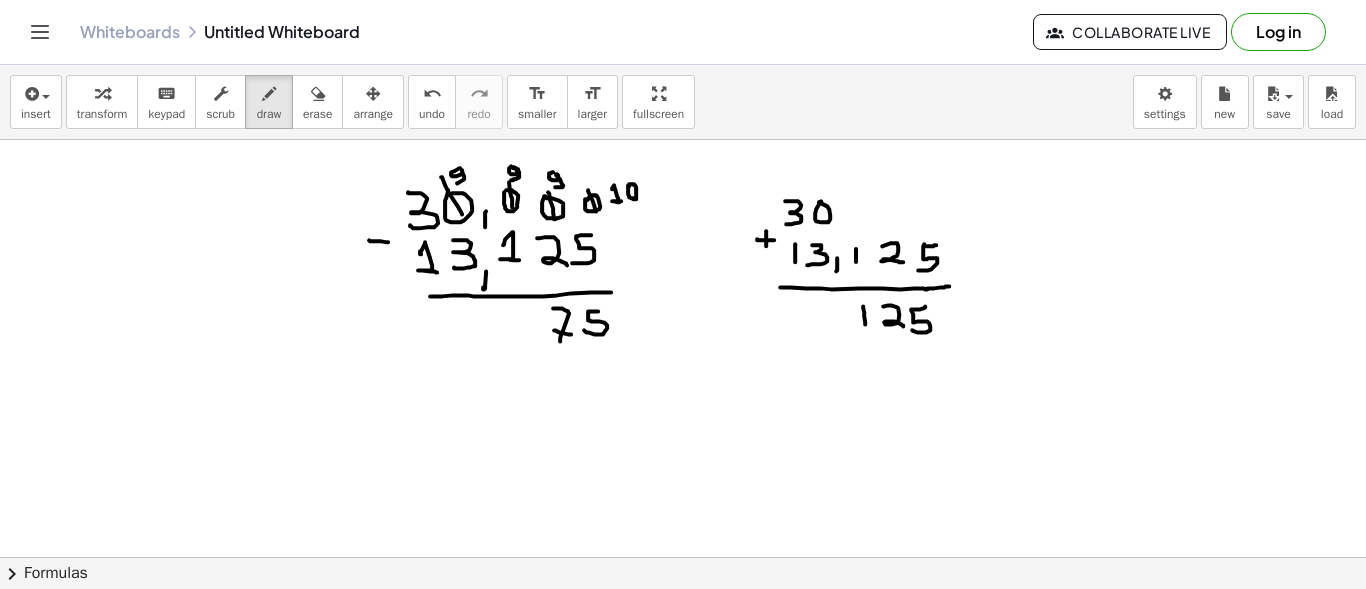 drag, startPoint x: 554, startPoint y: 329, endPoint x: 571, endPoint y: 333, distance: 17.464249 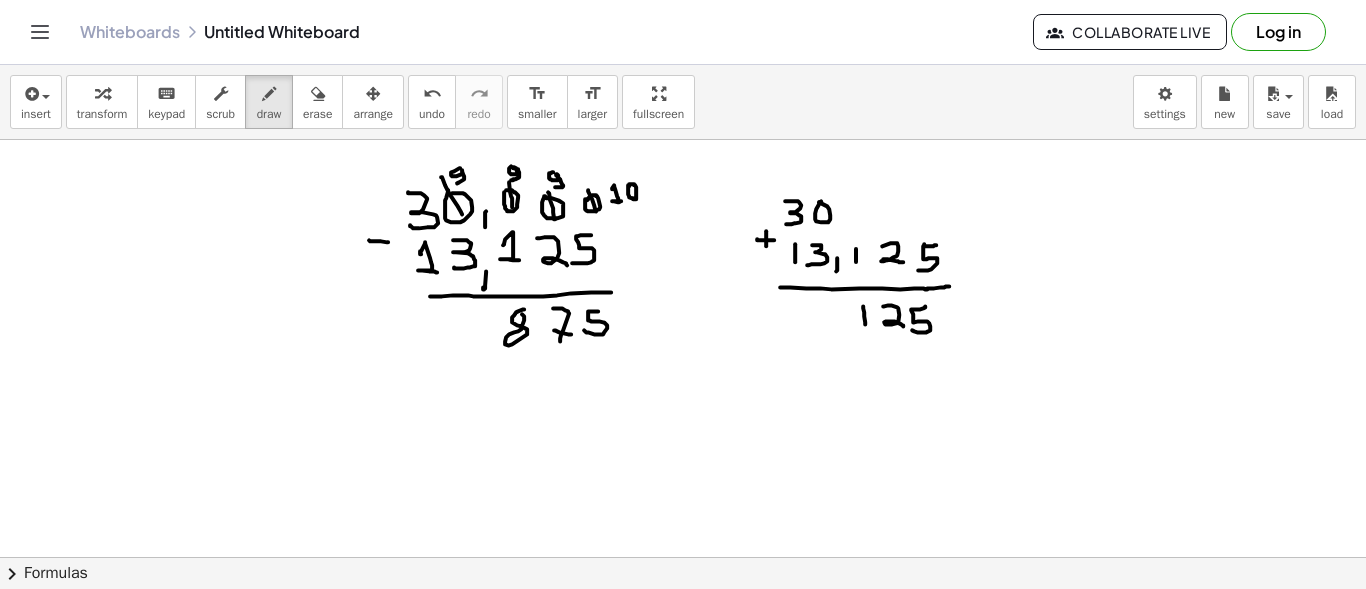 click at bounding box center (683, 674) 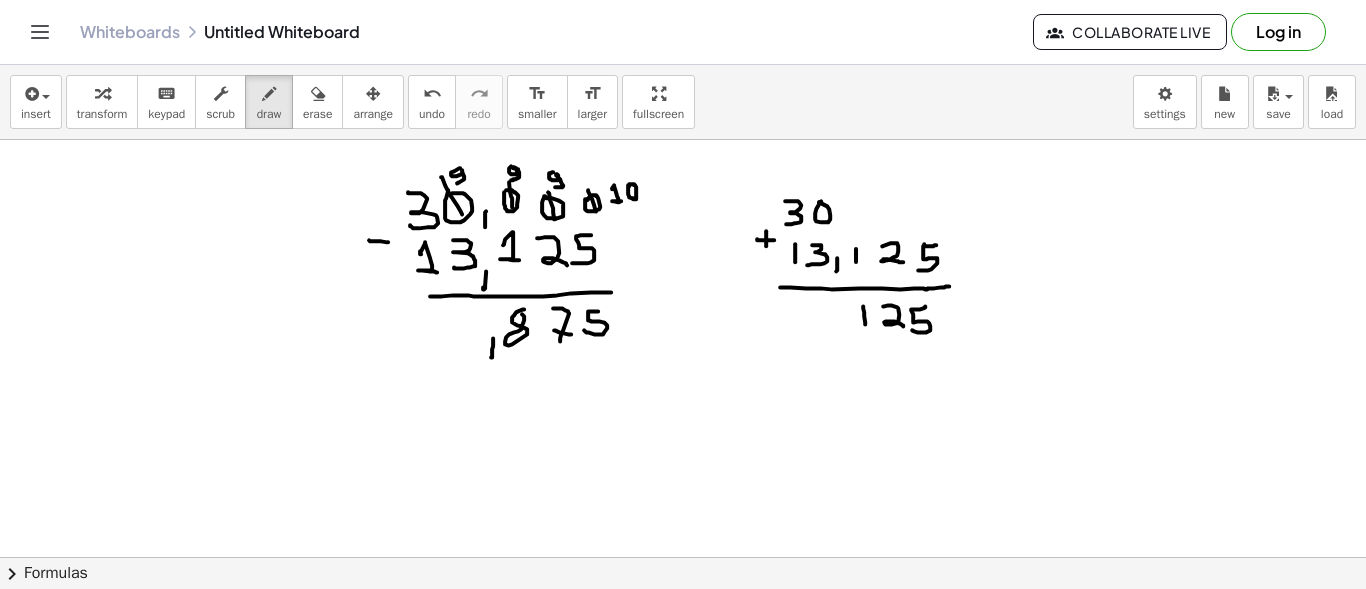 drag, startPoint x: 493, startPoint y: 337, endPoint x: 491, endPoint y: 356, distance: 19.104973 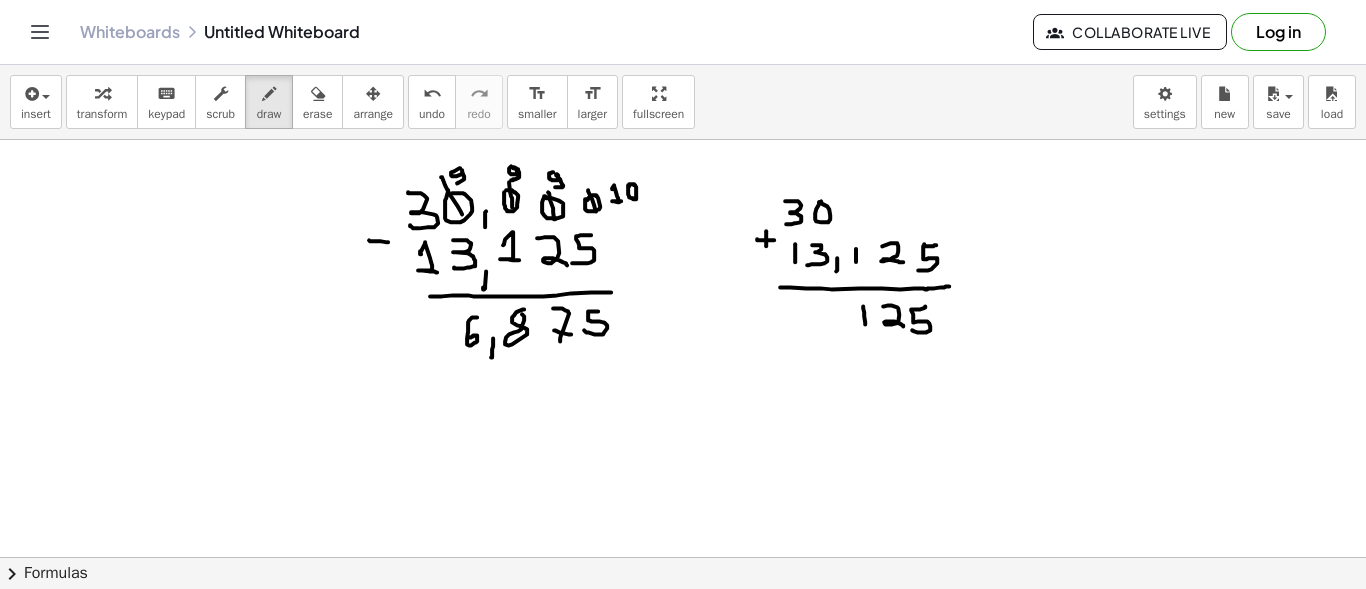 drag, startPoint x: 477, startPoint y: 316, endPoint x: 469, endPoint y: 336, distance: 21.540659 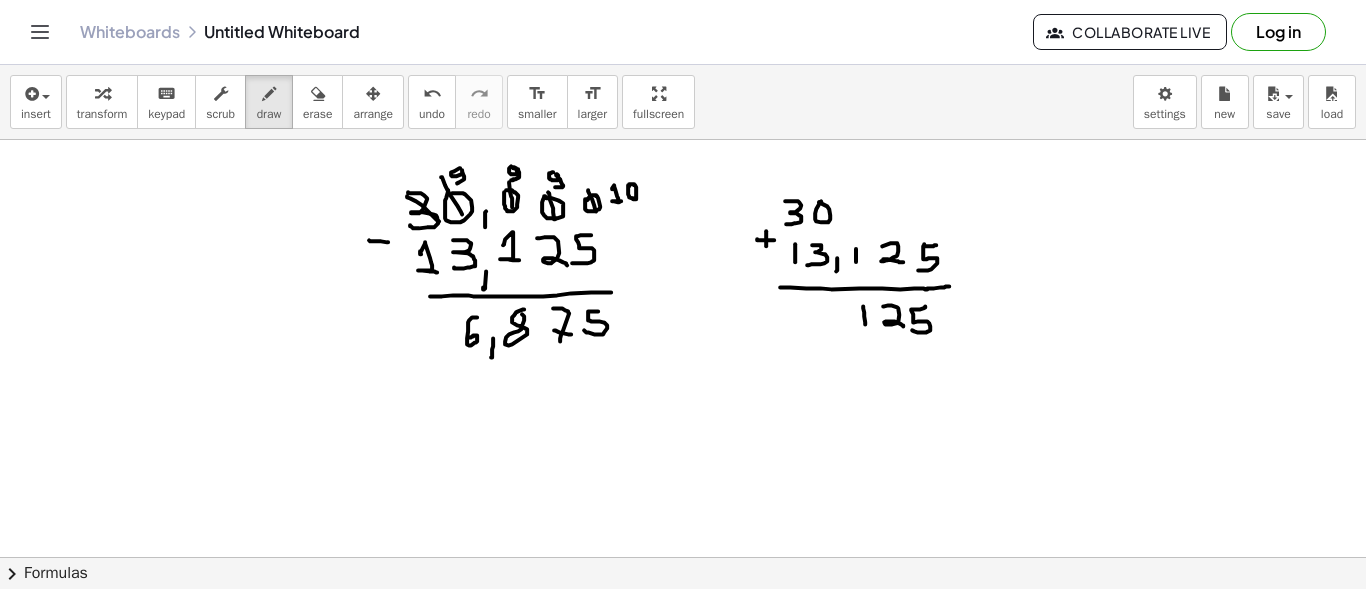 drag, startPoint x: 407, startPoint y: 195, endPoint x: 439, endPoint y: 220, distance: 40.60788 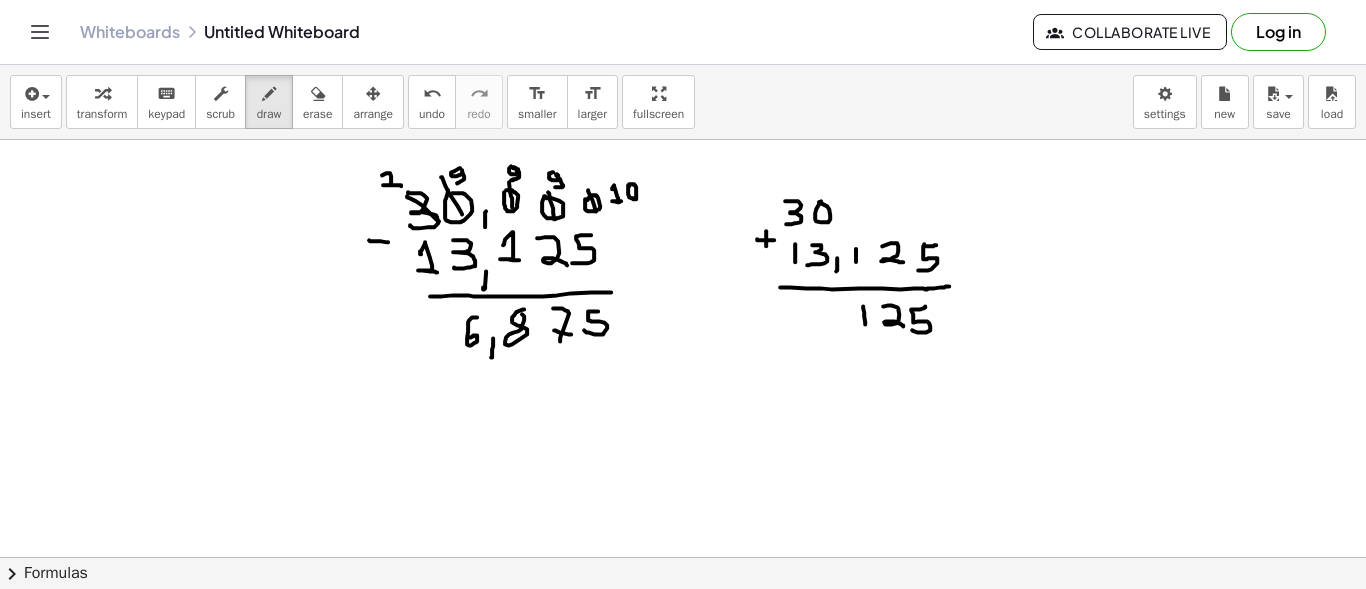 drag, startPoint x: 382, startPoint y: 174, endPoint x: 401, endPoint y: 185, distance: 21.954498 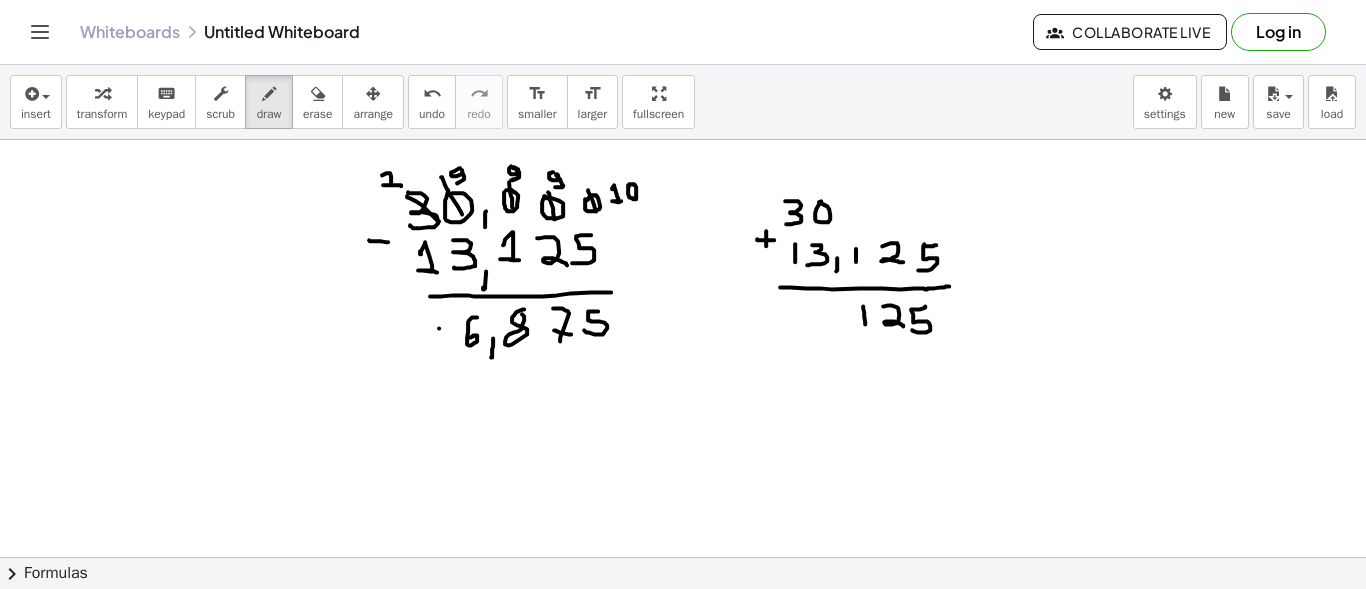 click at bounding box center [683, 674] 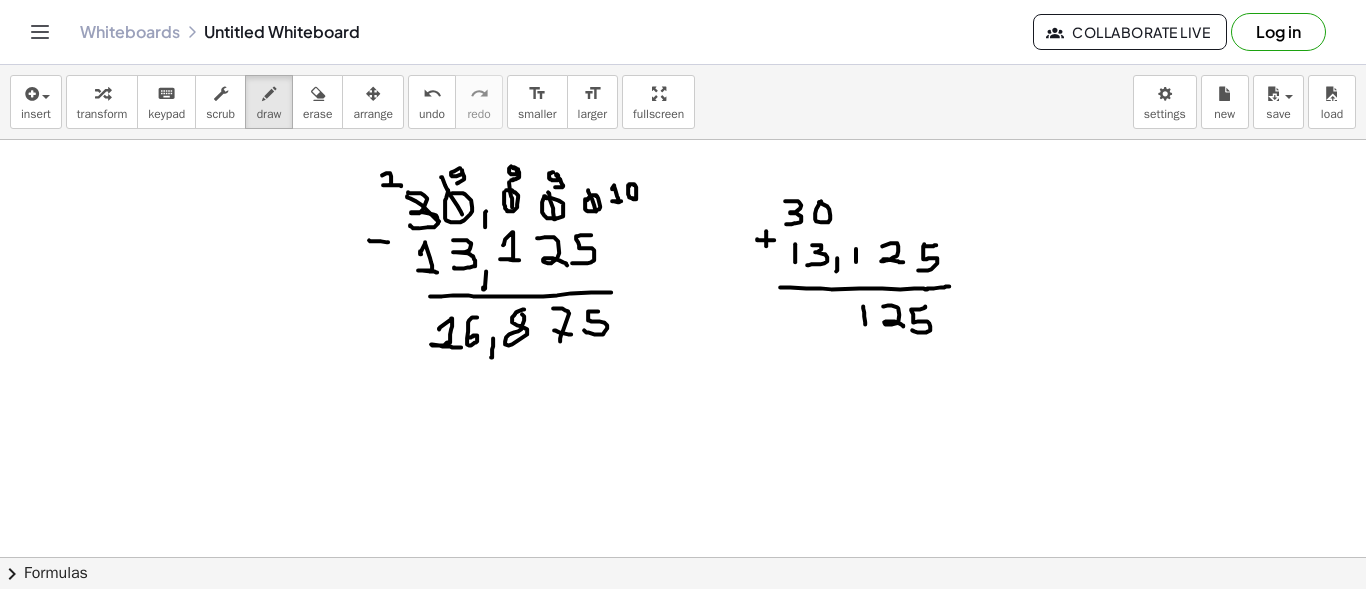 drag, startPoint x: 439, startPoint y: 328, endPoint x: 461, endPoint y: 346, distance: 28.42534 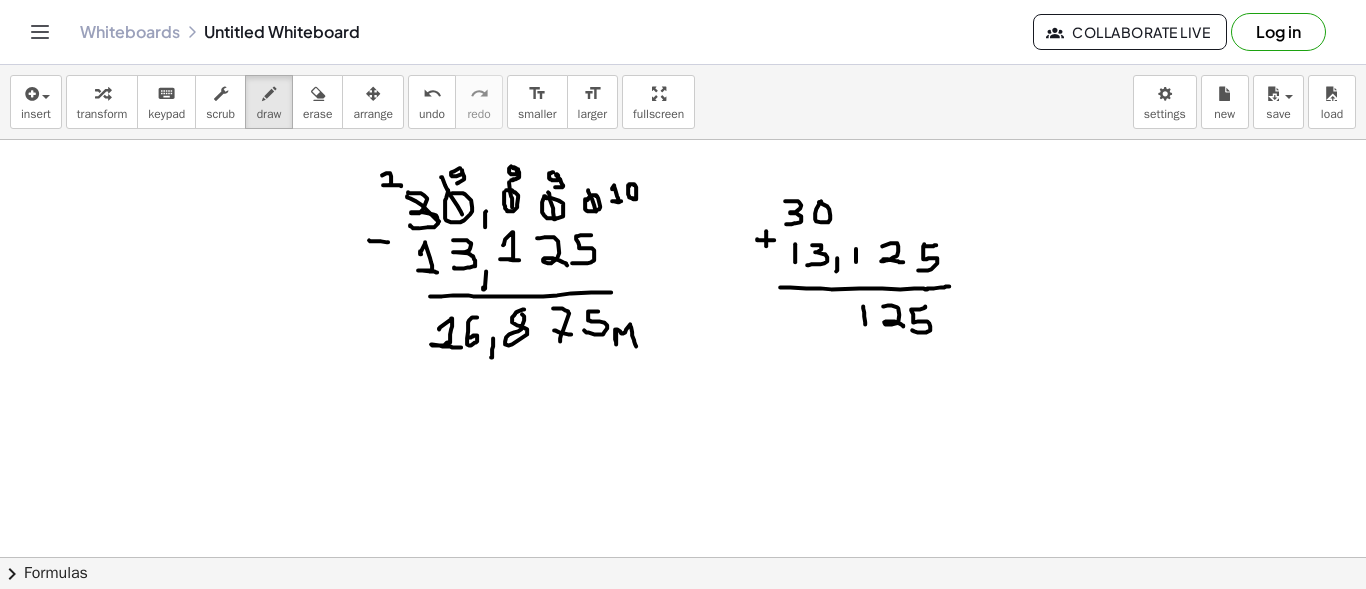 drag, startPoint x: 615, startPoint y: 328, endPoint x: 636, endPoint y: 345, distance: 27.018513 